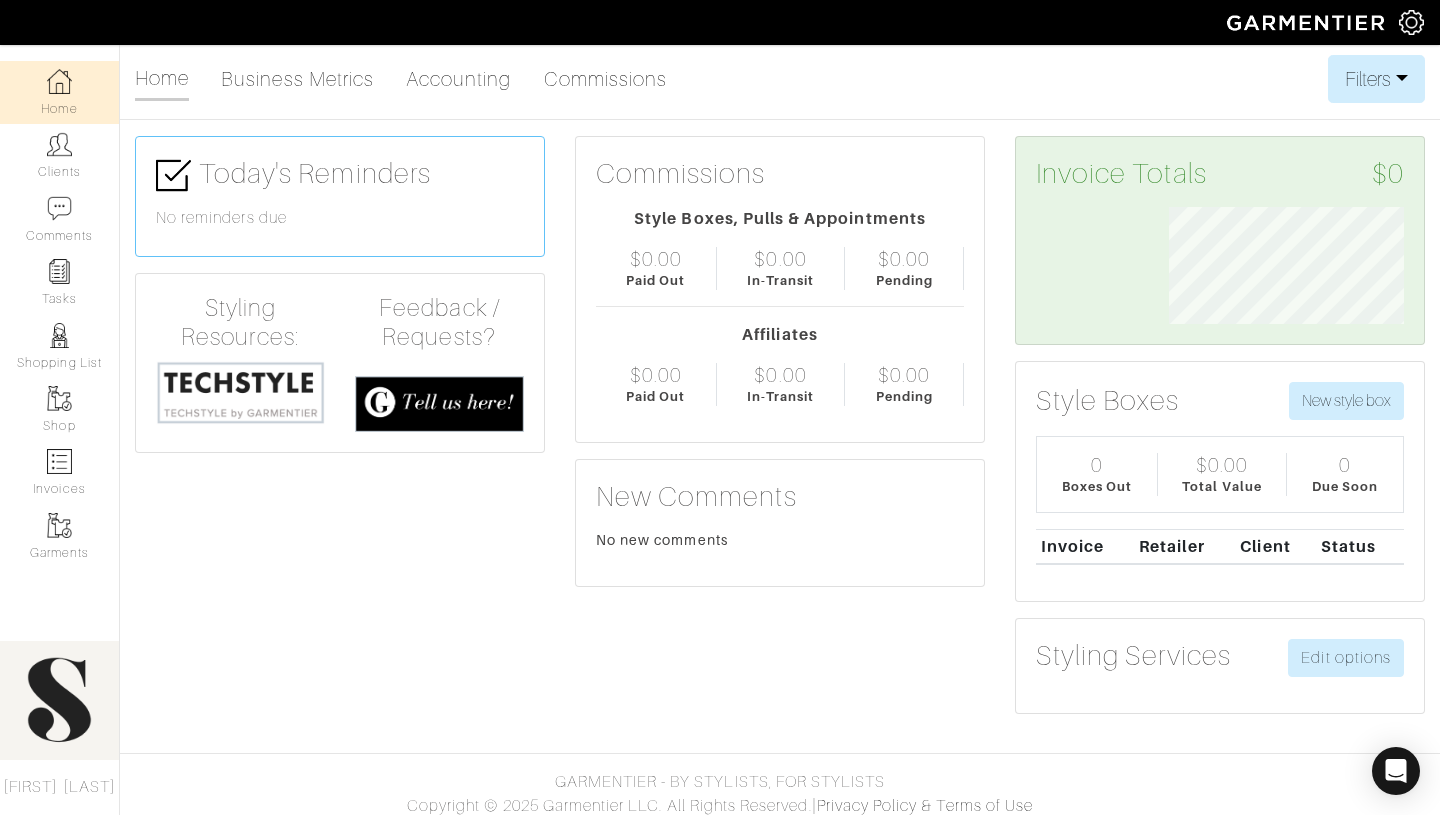 scroll, scrollTop: 0, scrollLeft: 0, axis: both 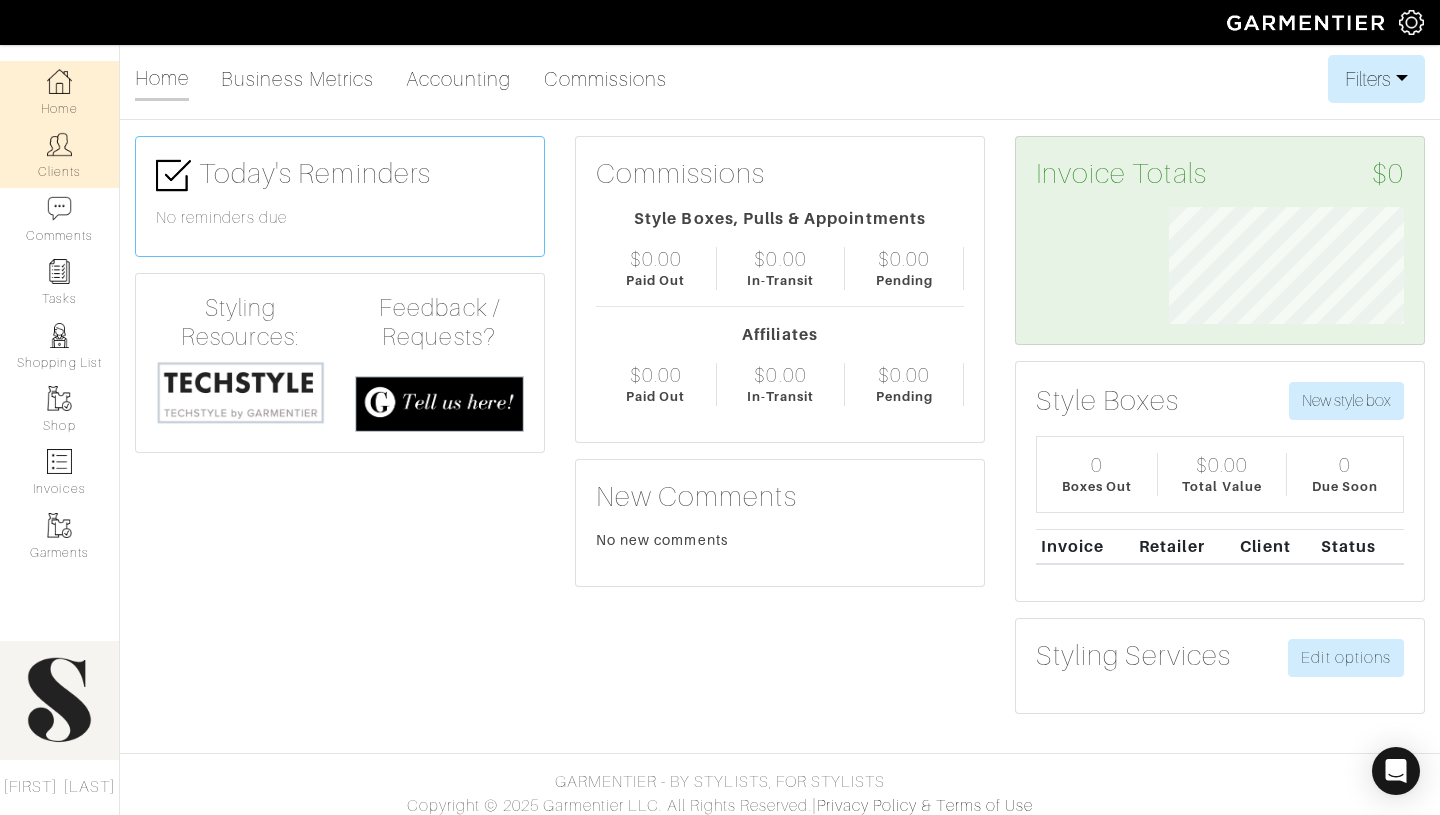 click on "Clients" at bounding box center (59, 155) 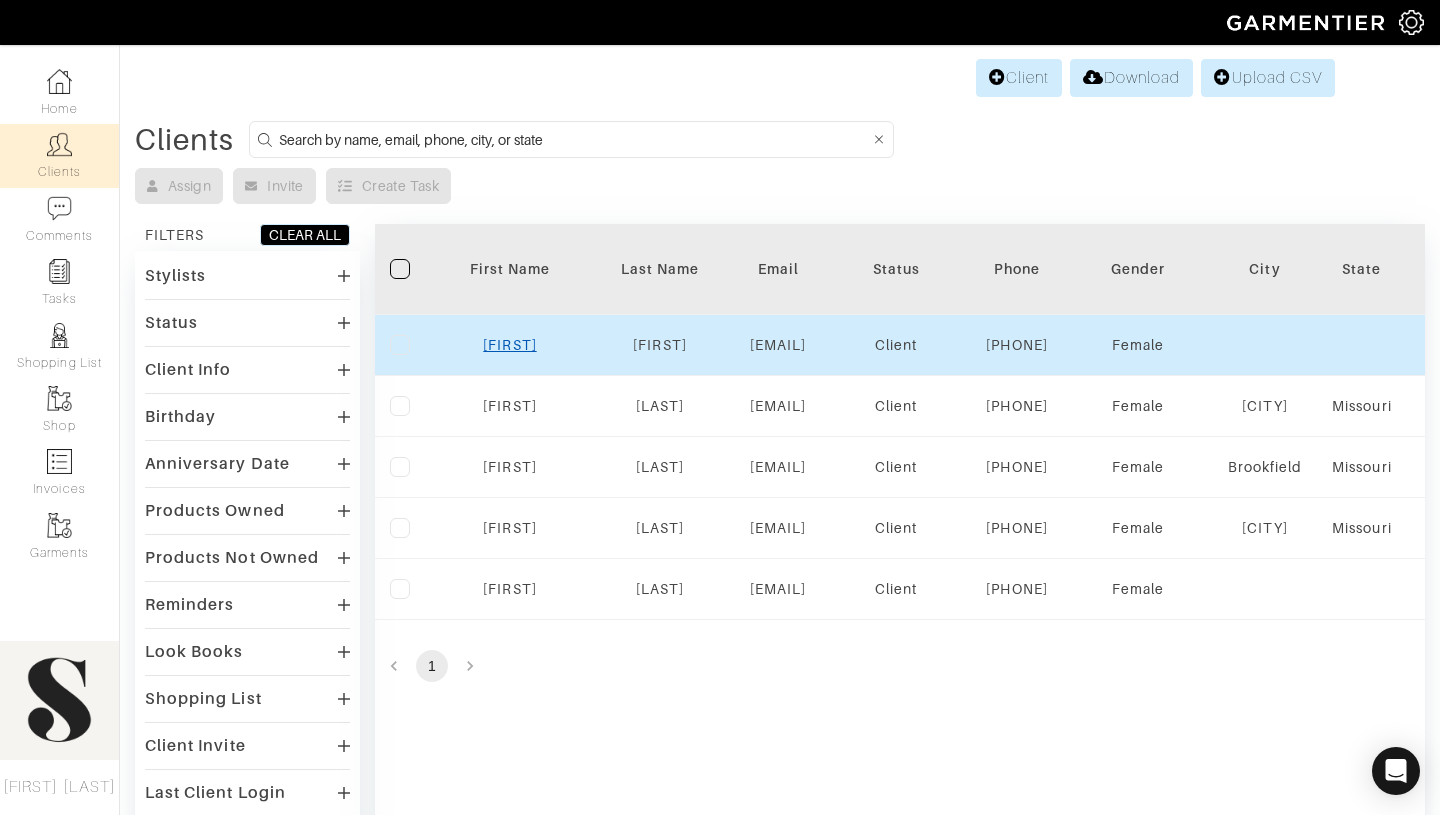 click on "Brianna" at bounding box center (509, 345) 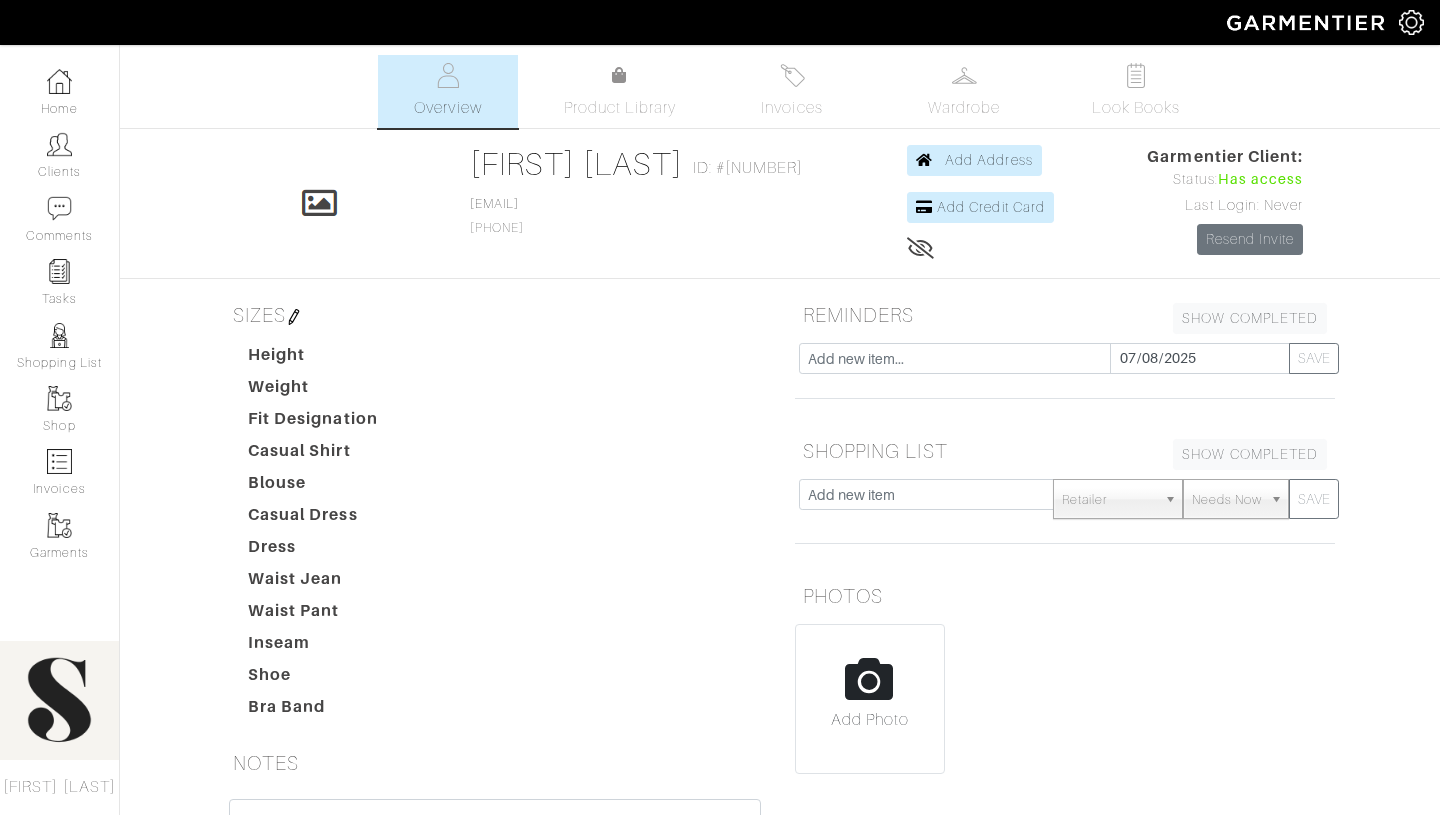 scroll, scrollTop: 0, scrollLeft: 0, axis: both 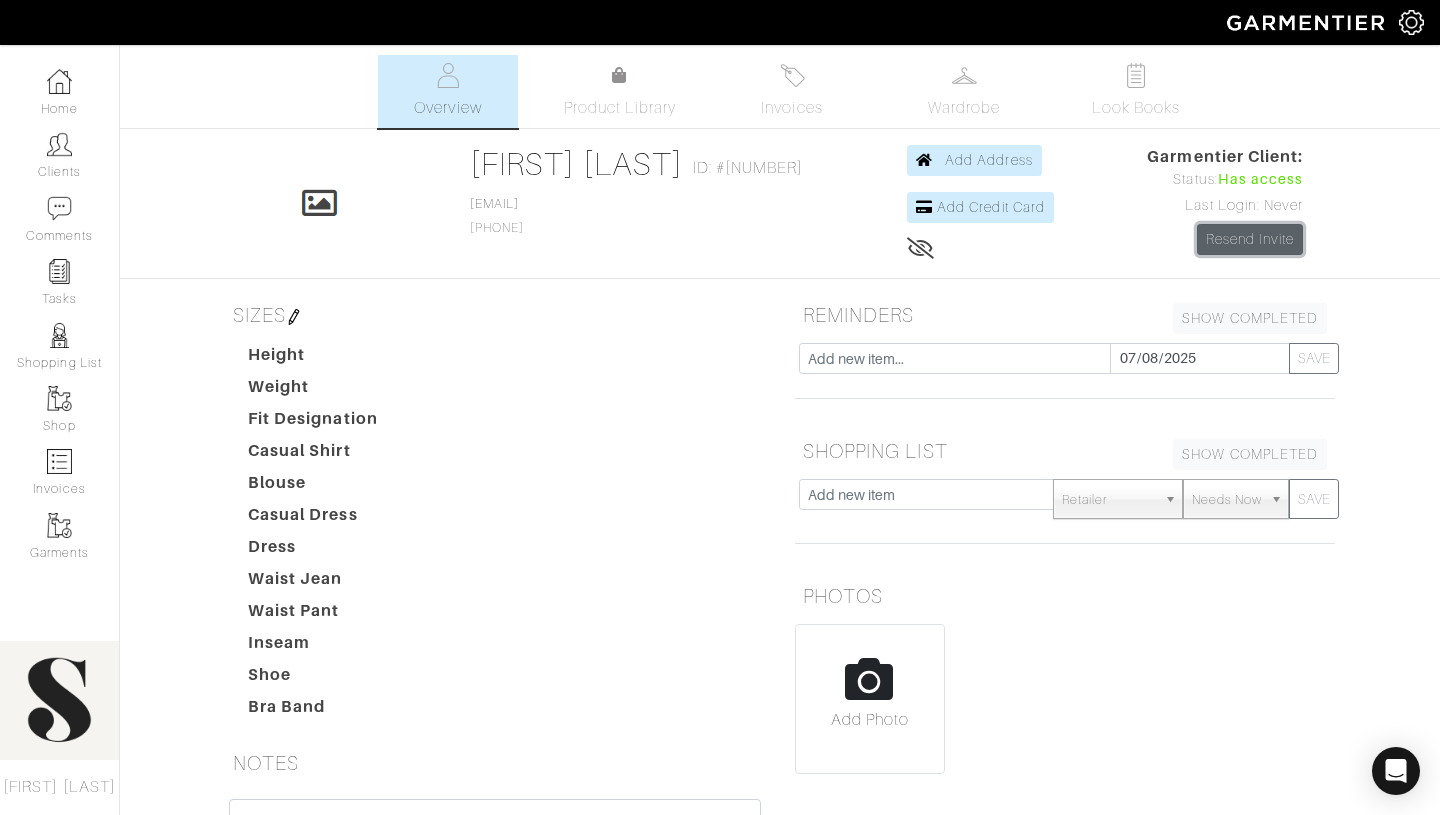 click on "Resend Invite" at bounding box center (1250, 239) 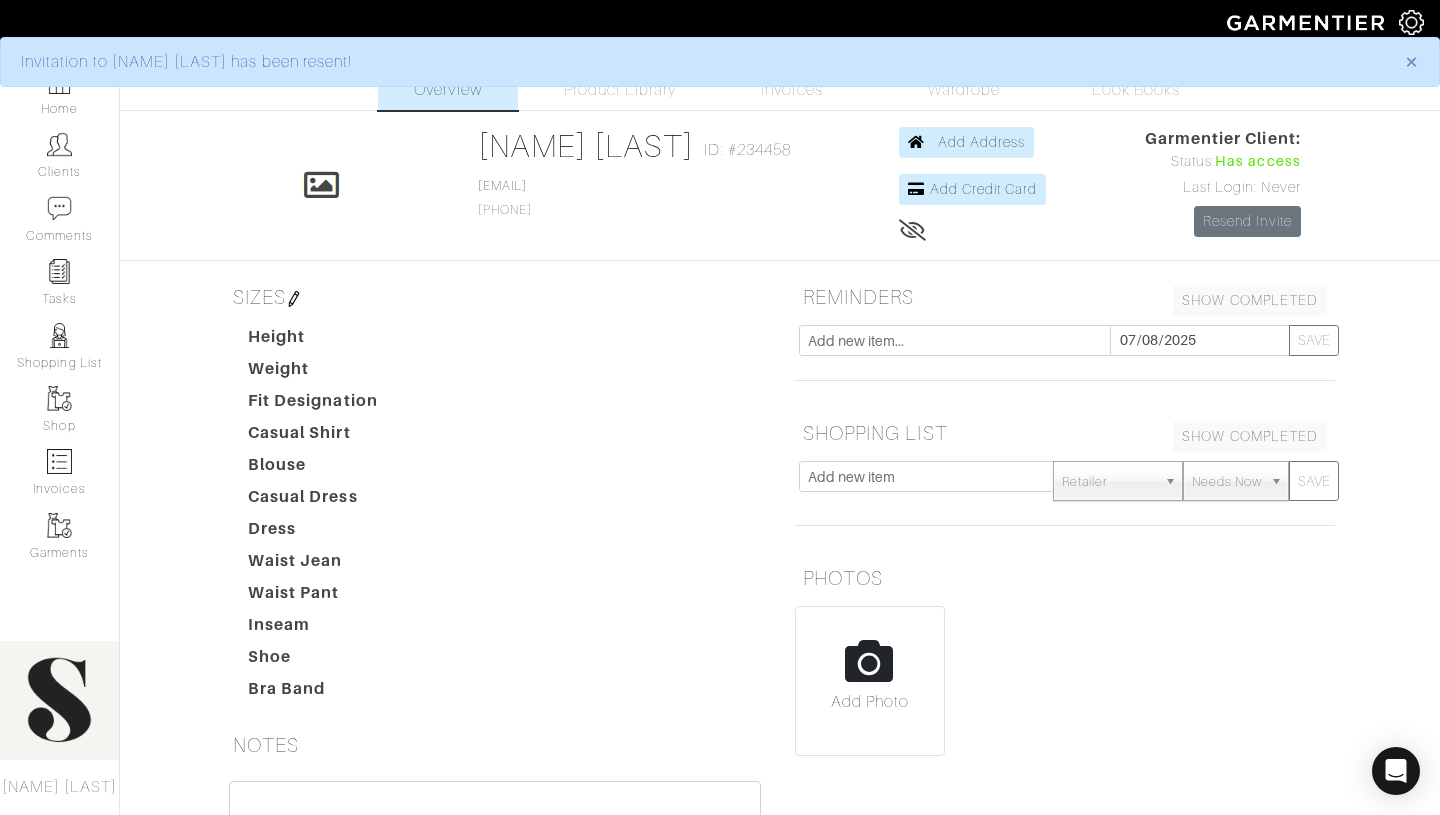 scroll, scrollTop: 0, scrollLeft: 0, axis: both 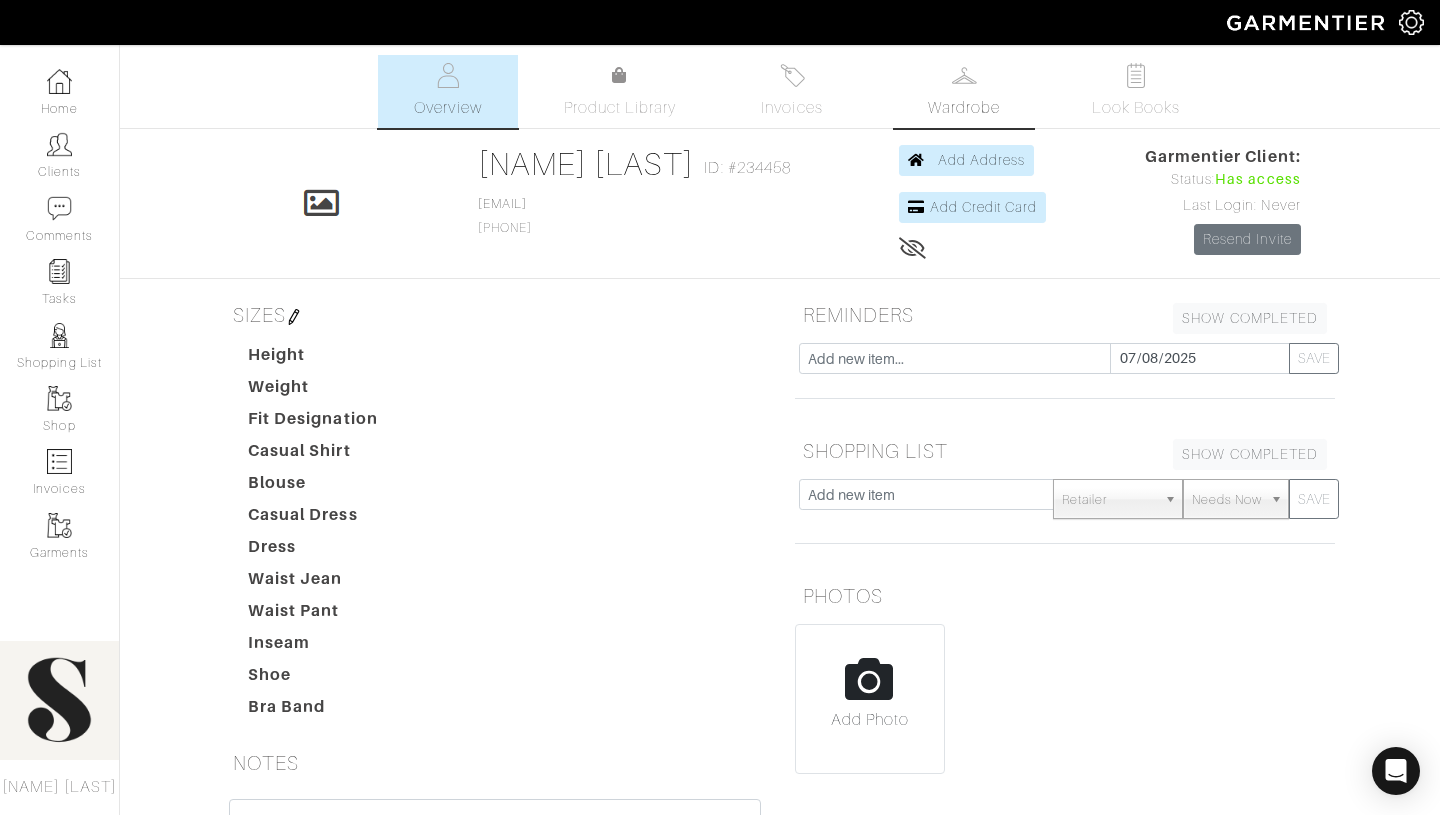 click on "Wardrobe" at bounding box center [964, 108] 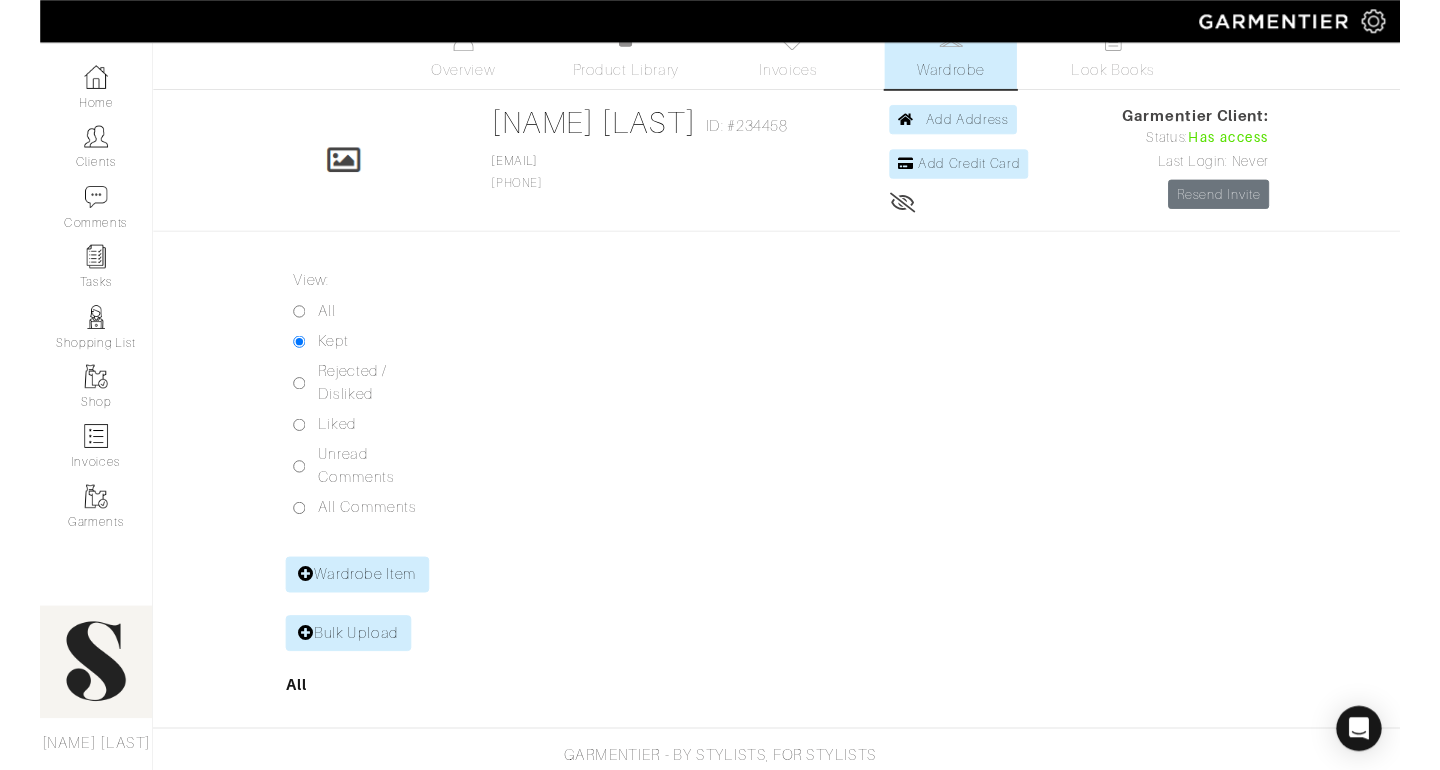 scroll, scrollTop: 0, scrollLeft: 0, axis: both 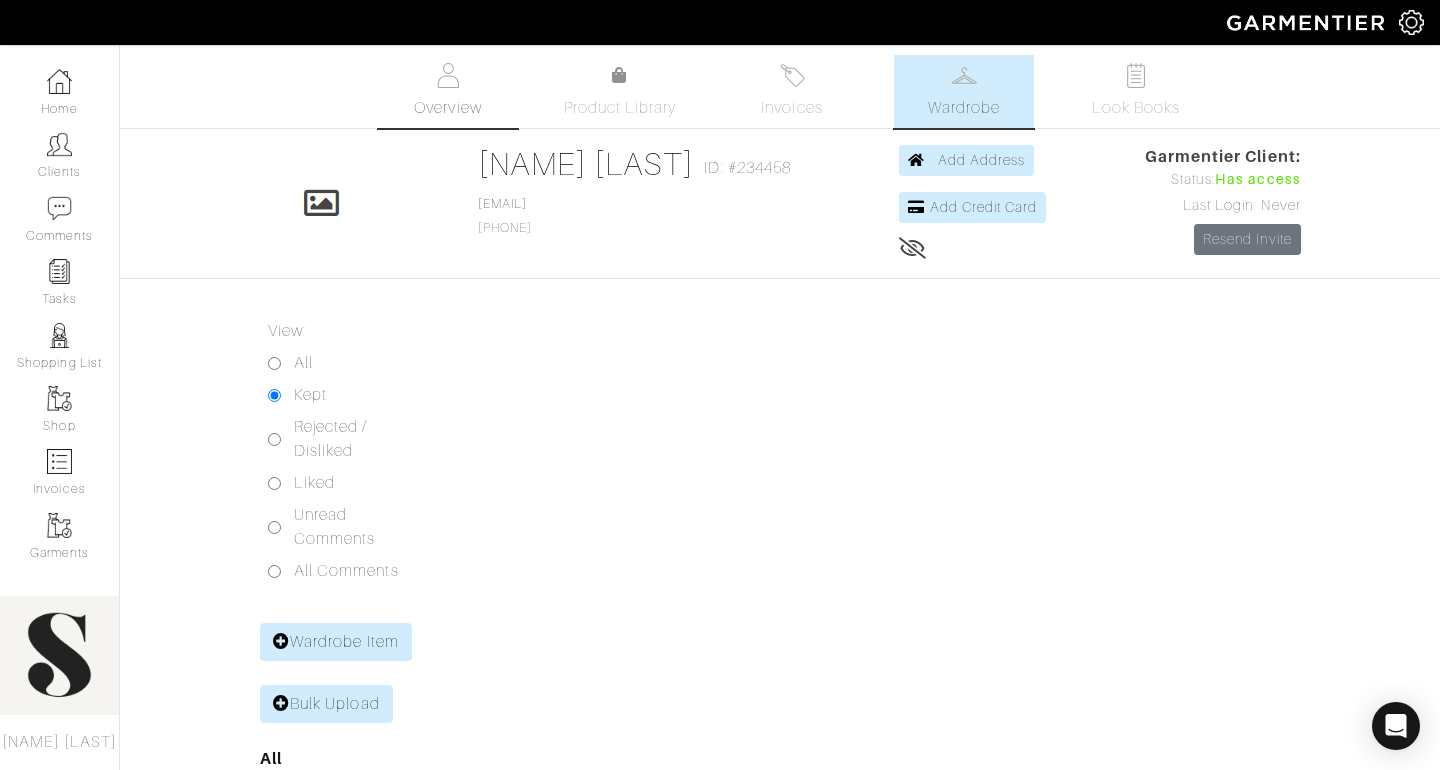 click on "Overview" at bounding box center (447, 108) 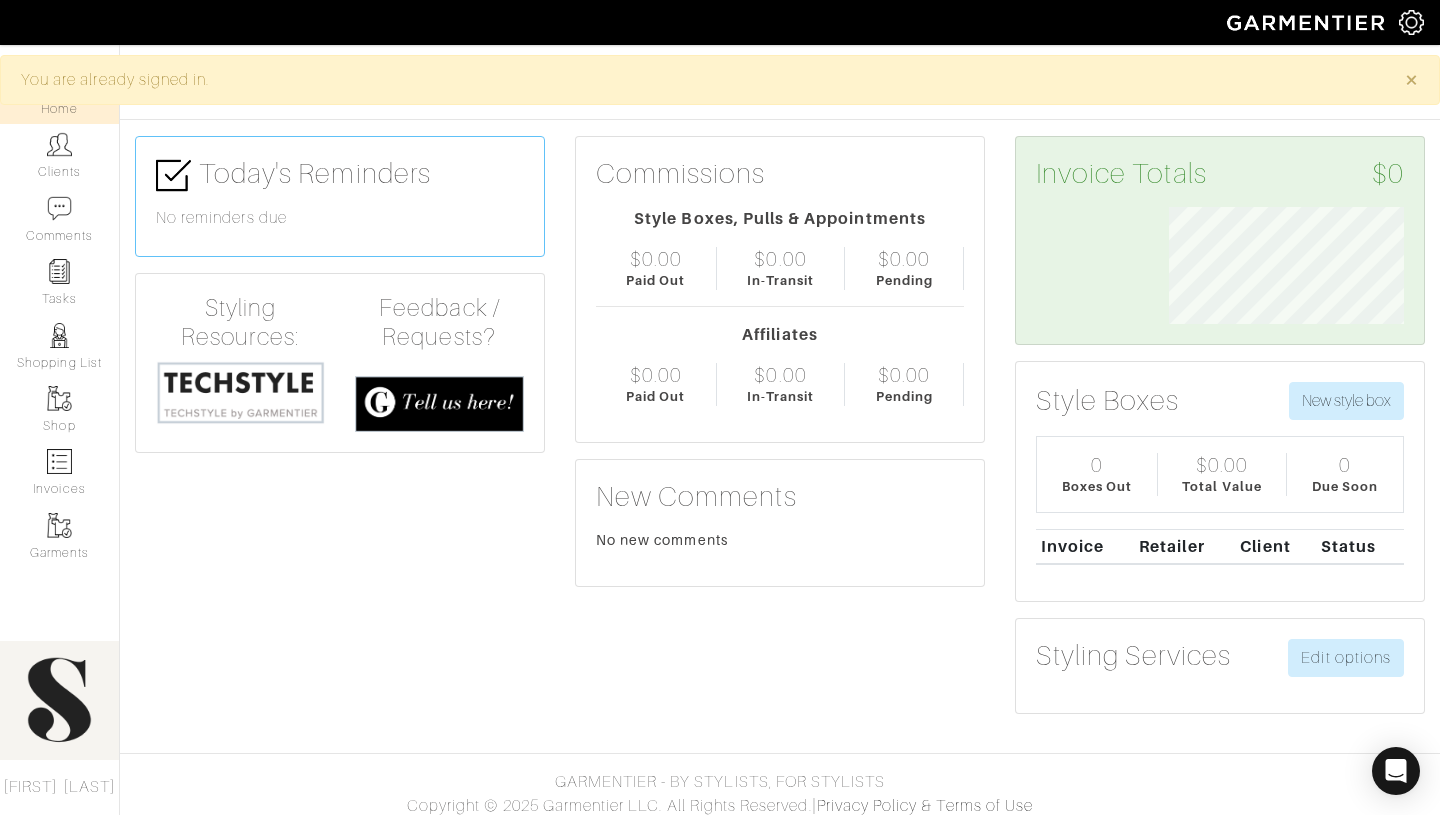 scroll, scrollTop: 0, scrollLeft: 0, axis: both 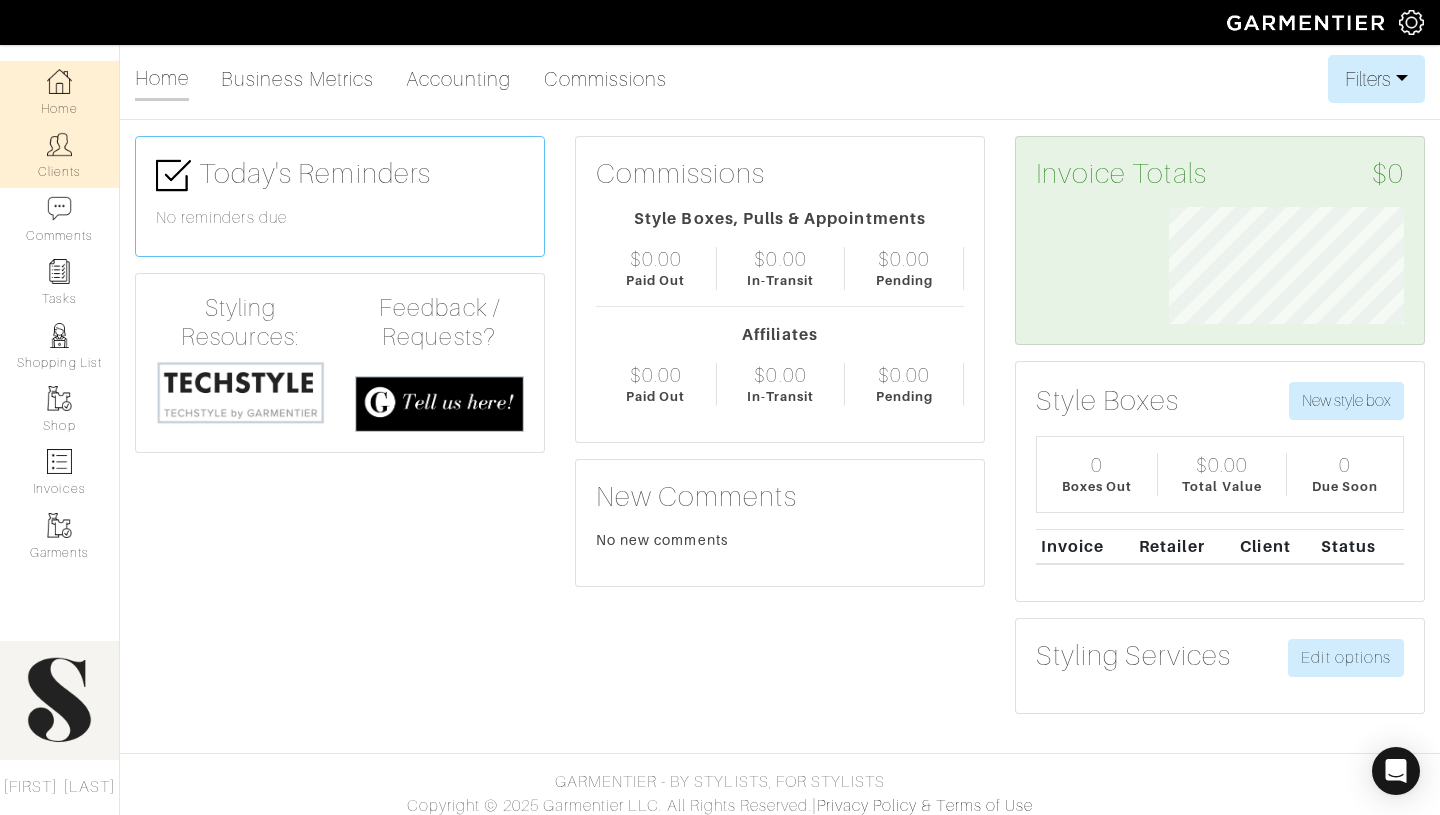 click at bounding box center [59, 144] 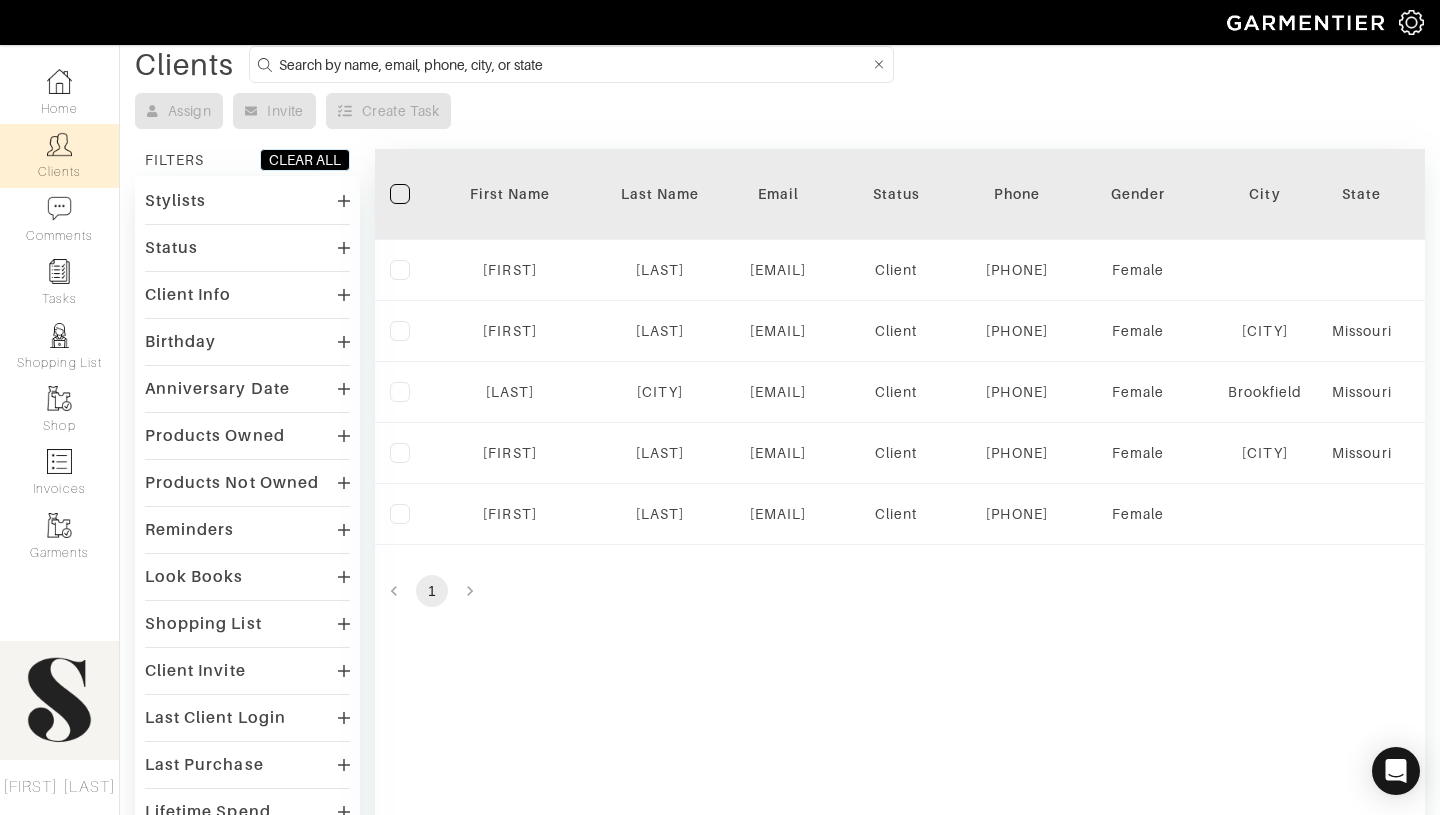 scroll, scrollTop: 82, scrollLeft: 0, axis: vertical 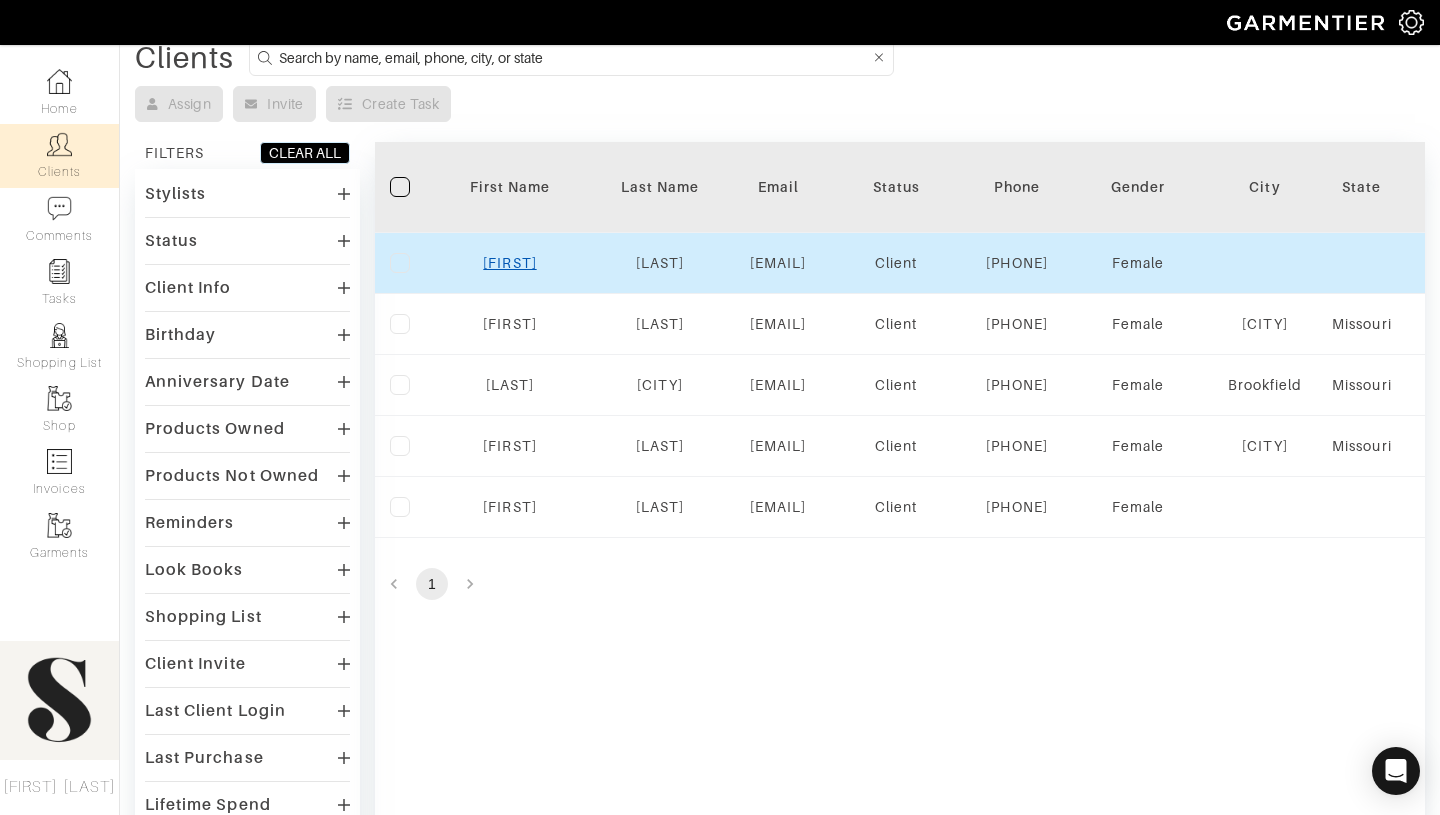 click on "[FIRST]" at bounding box center (509, 263) 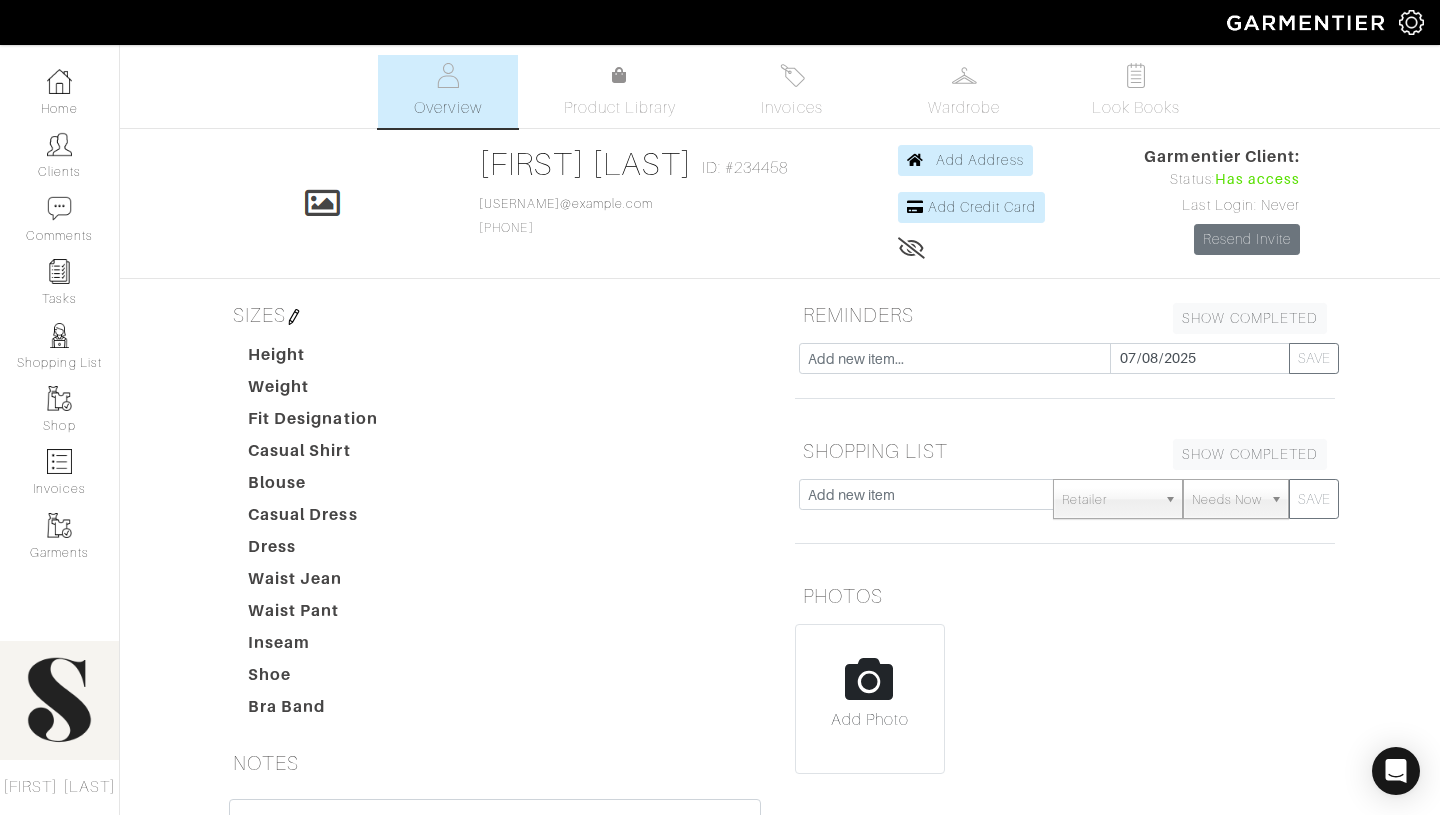 scroll, scrollTop: 0, scrollLeft: 0, axis: both 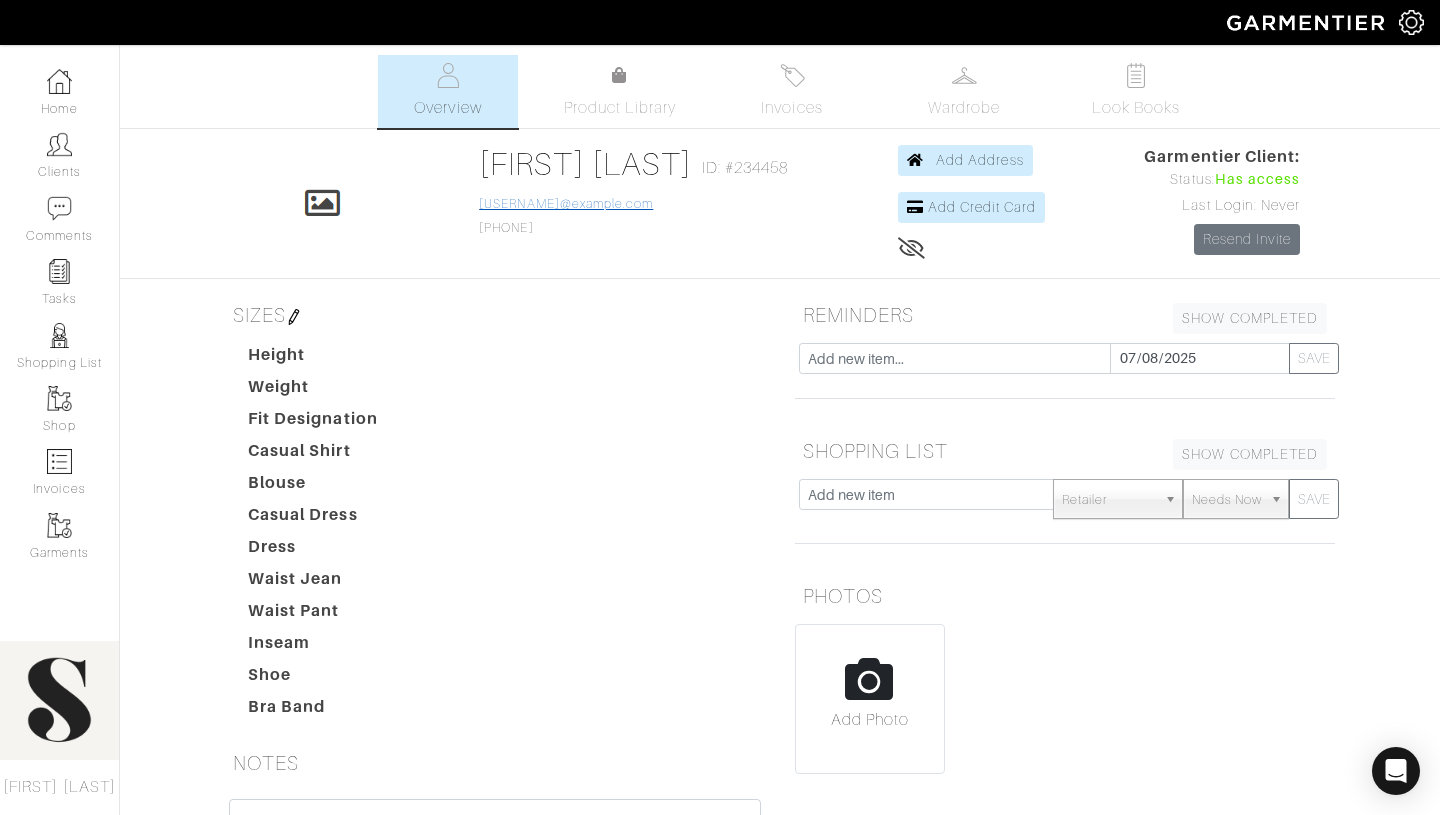 click on "briannatilolotson2002@gmail.com" at bounding box center (566, 204) 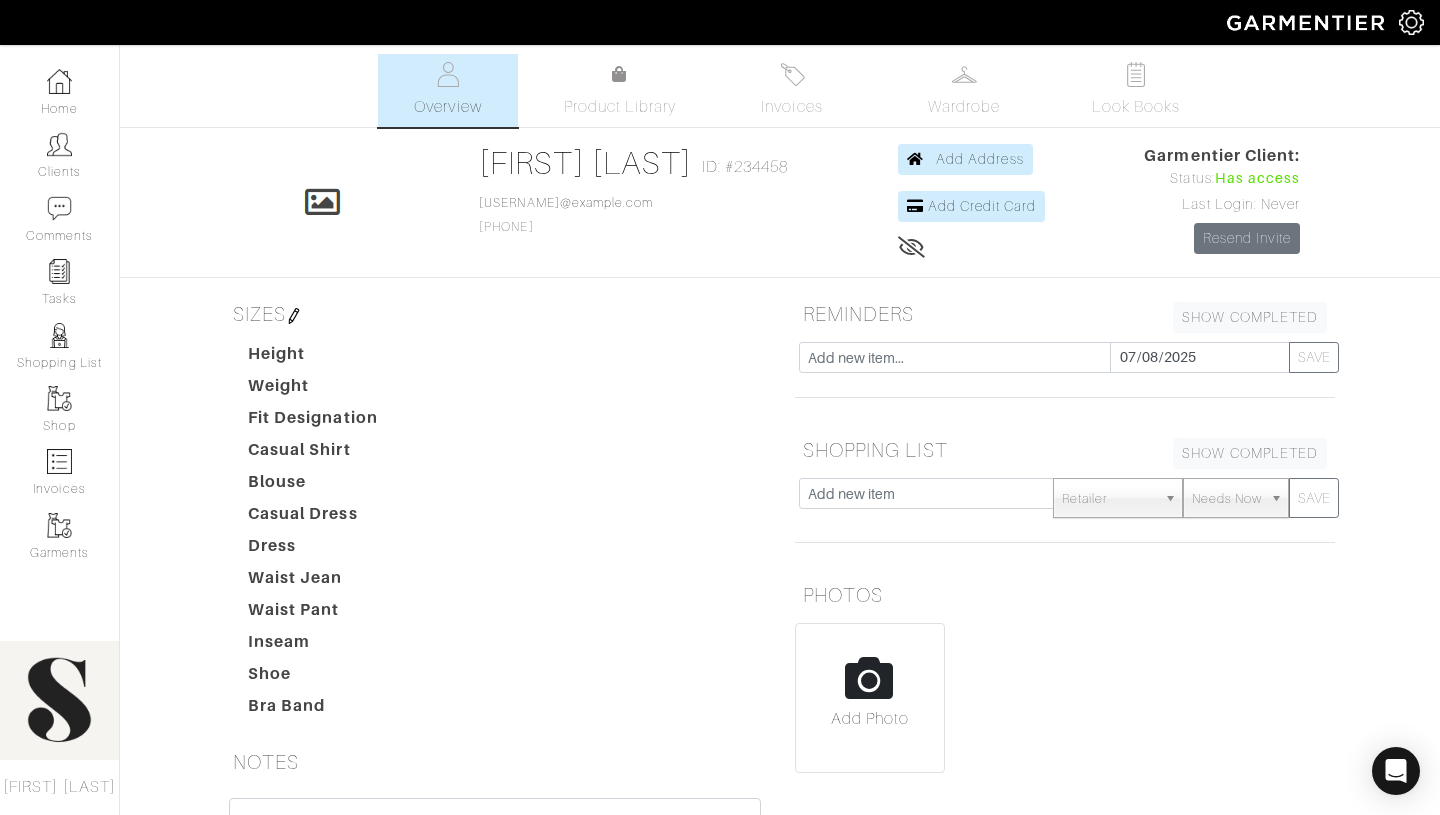 scroll, scrollTop: 0, scrollLeft: 0, axis: both 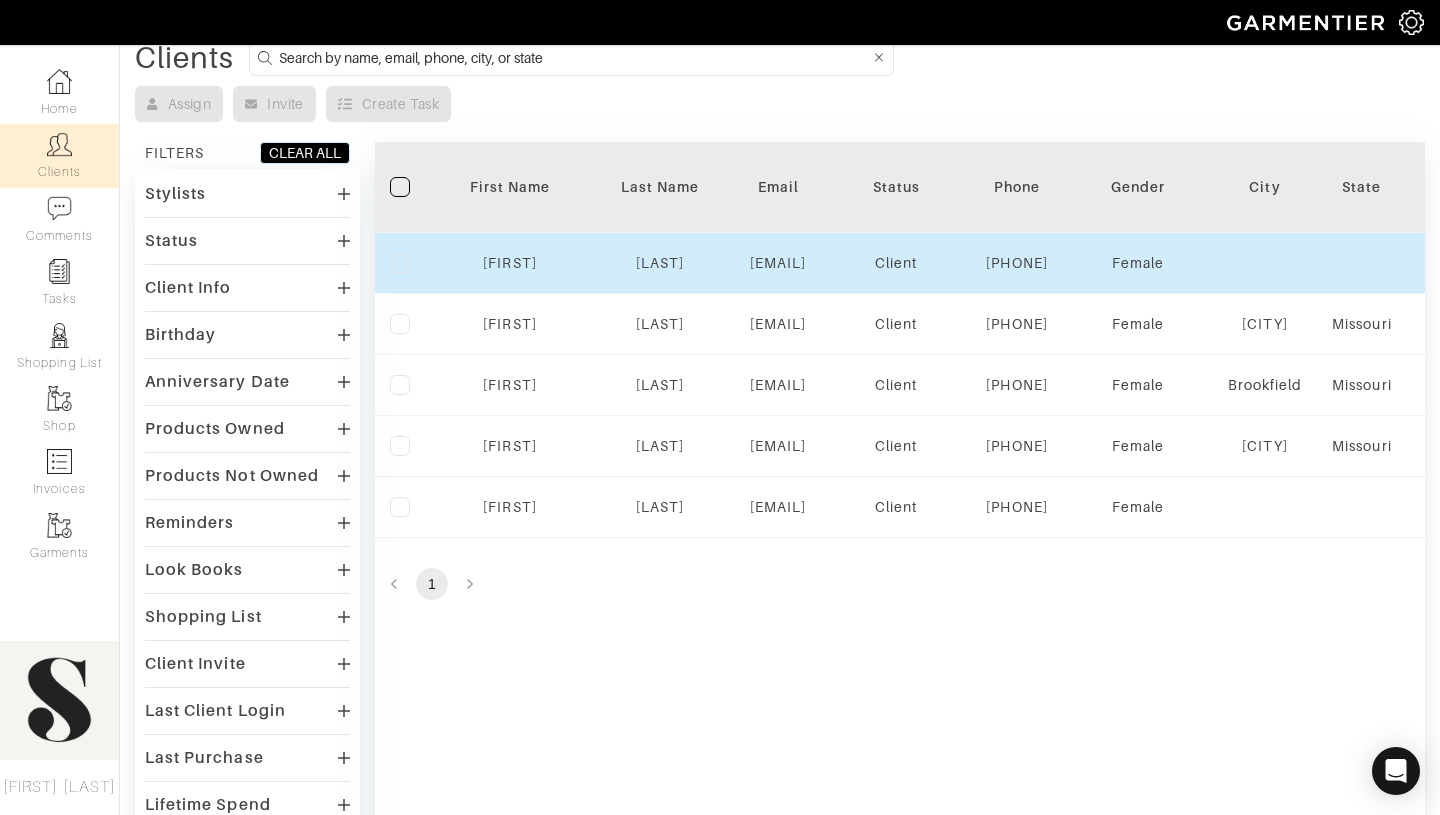 click at bounding box center (400, 263) 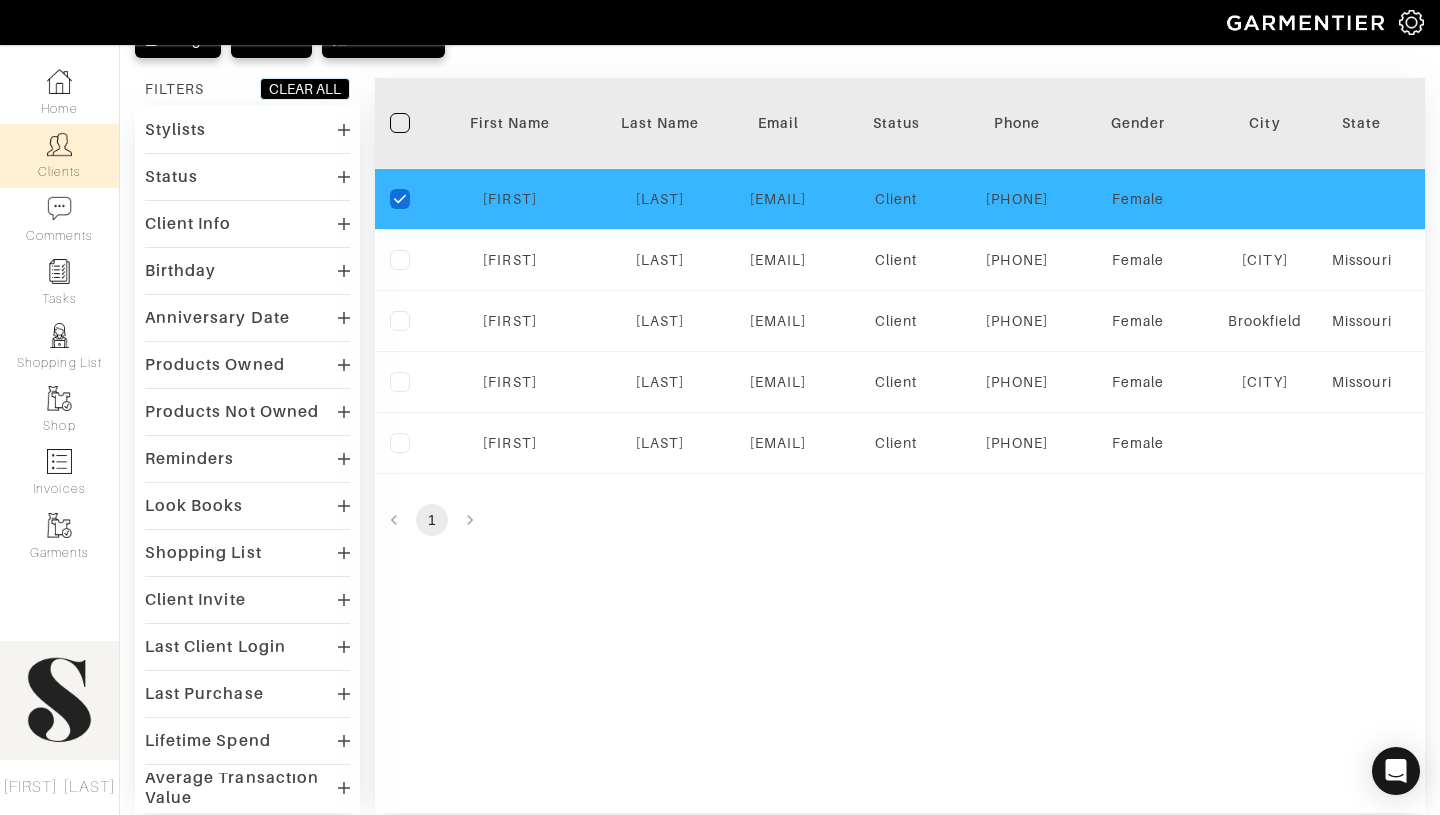 scroll, scrollTop: 112, scrollLeft: 0, axis: vertical 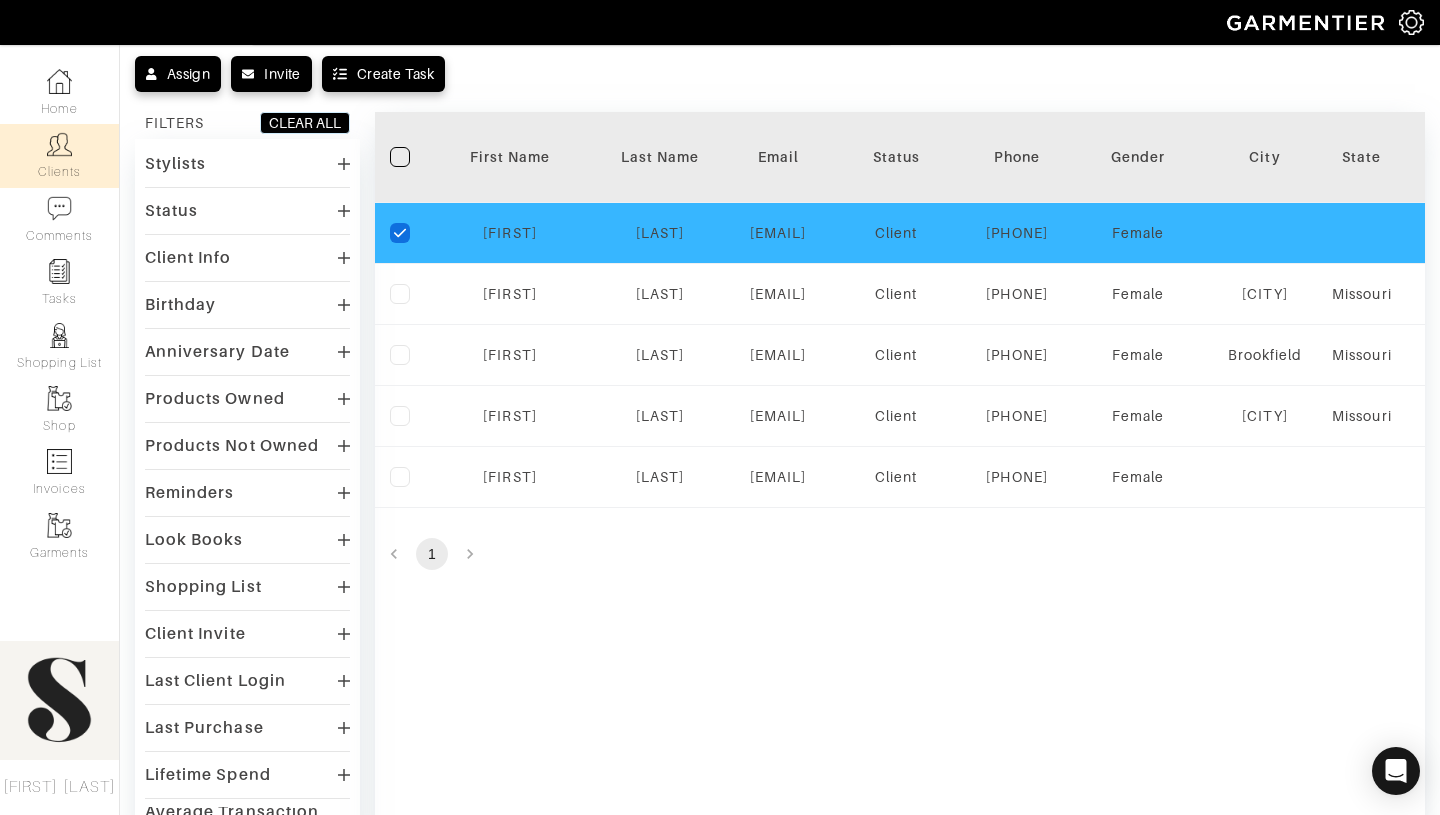 click on "Brianna" at bounding box center [510, 233] 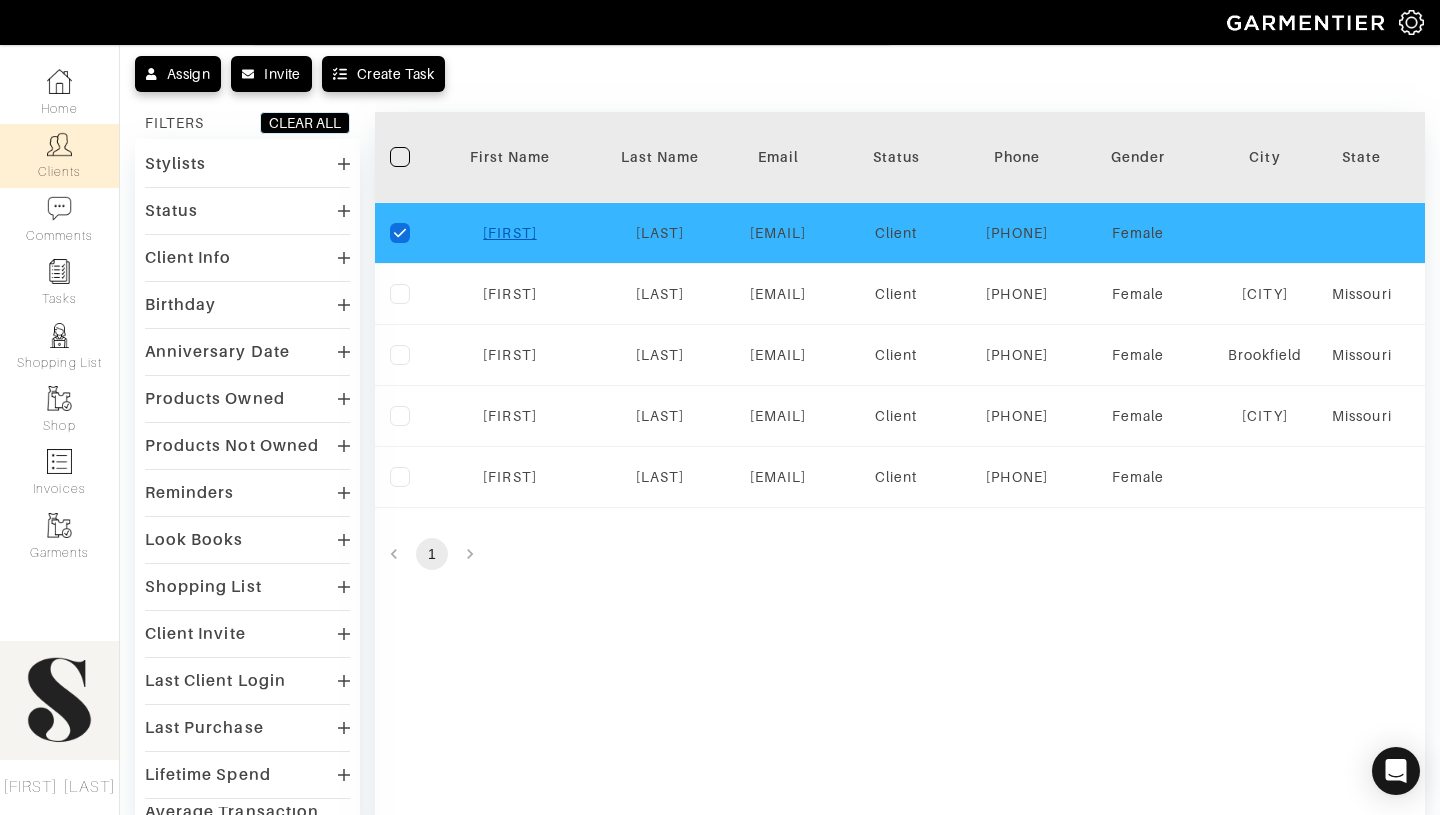 click on "Brianna" at bounding box center (509, 233) 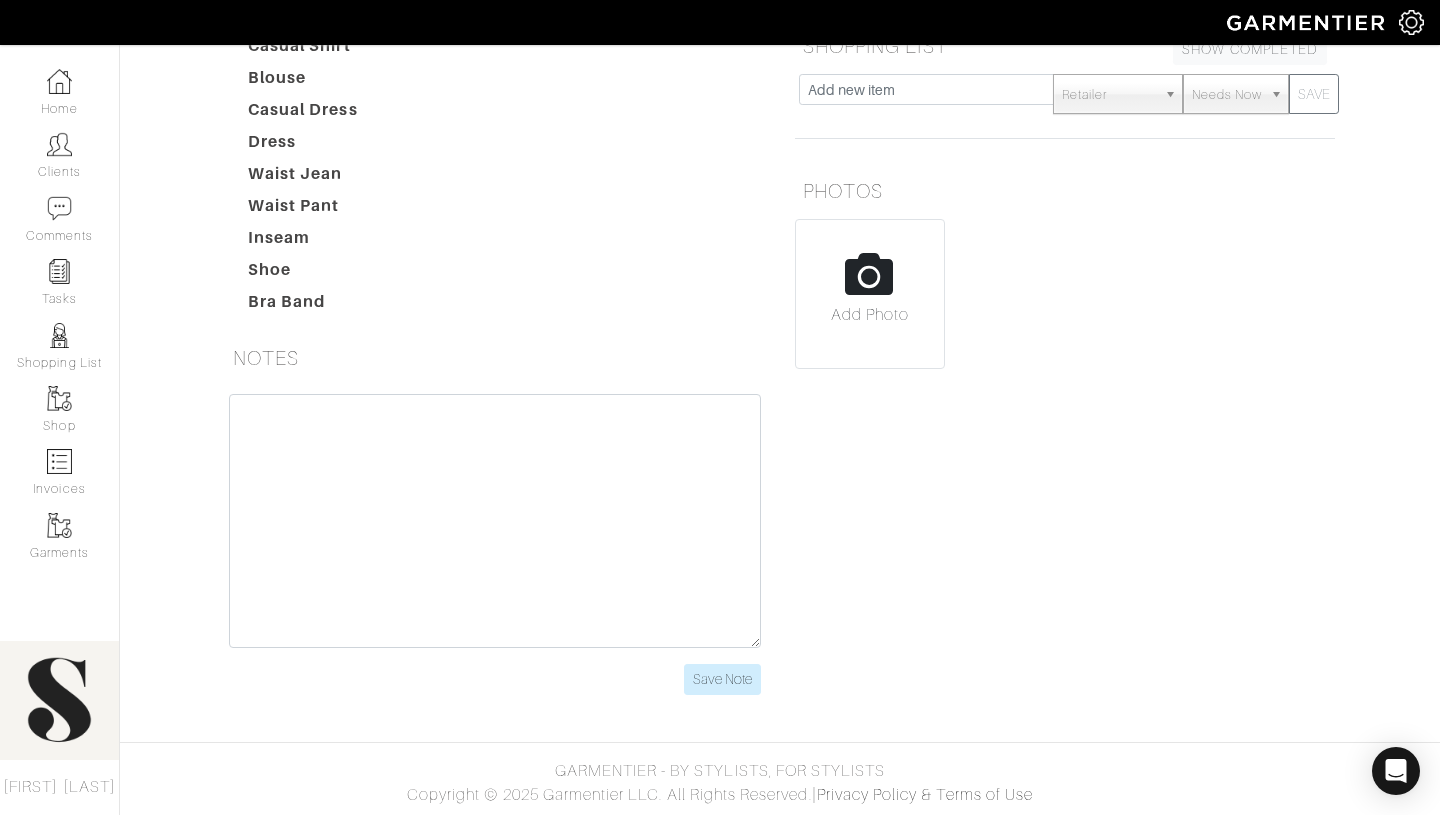 scroll, scrollTop: 0, scrollLeft: 0, axis: both 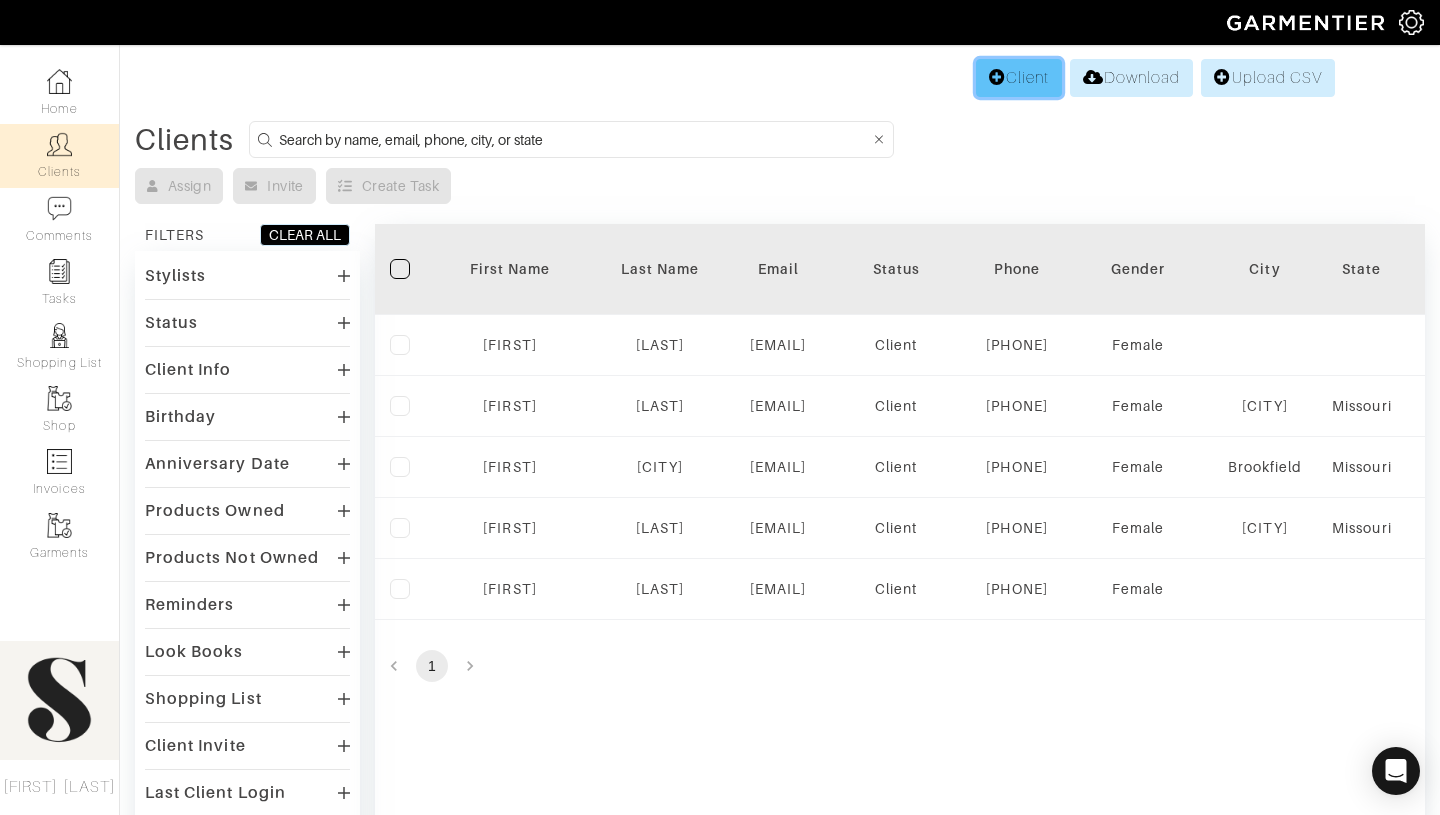 click on "Client" at bounding box center (1019, 78) 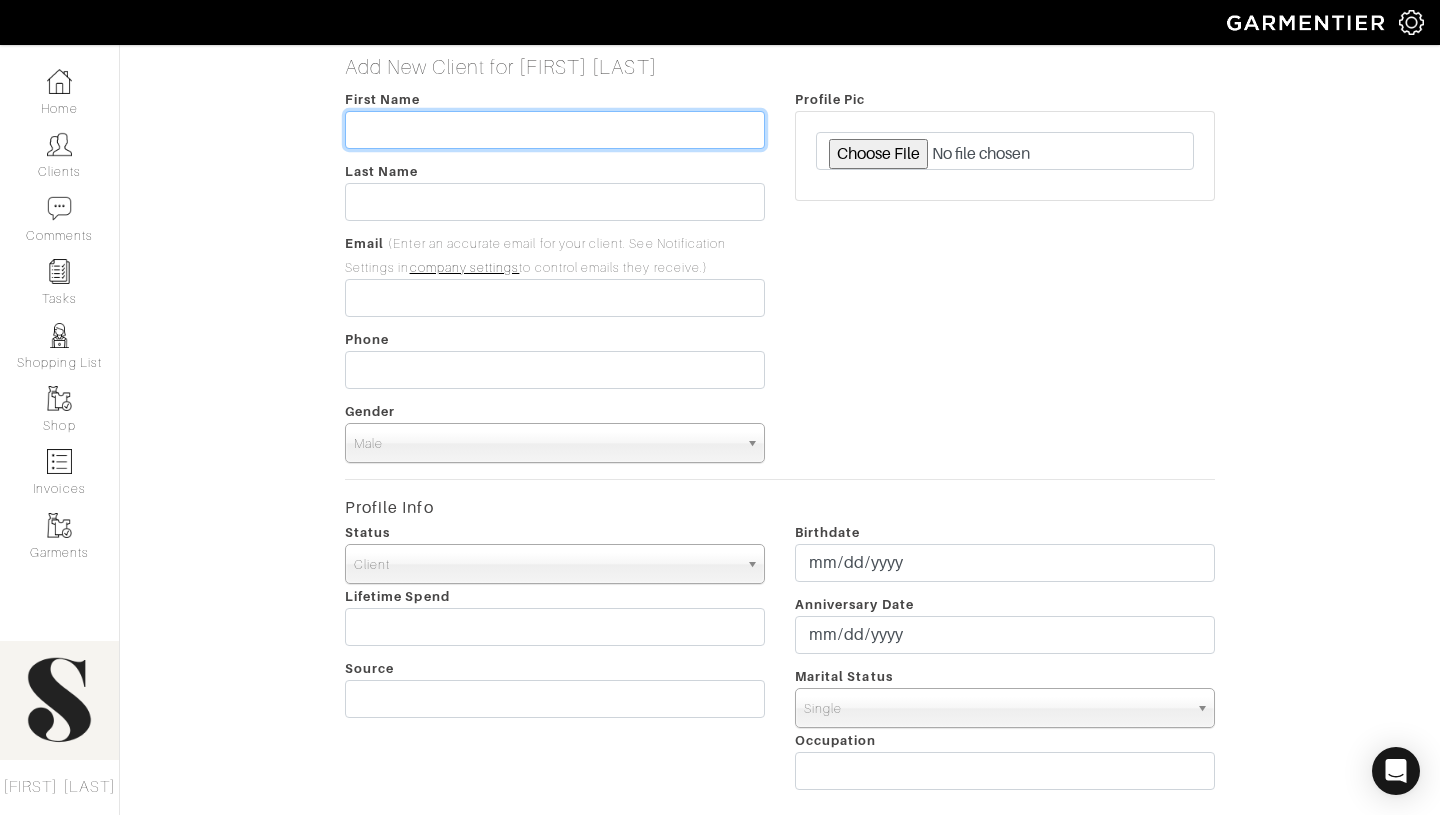 click at bounding box center [555, 130] 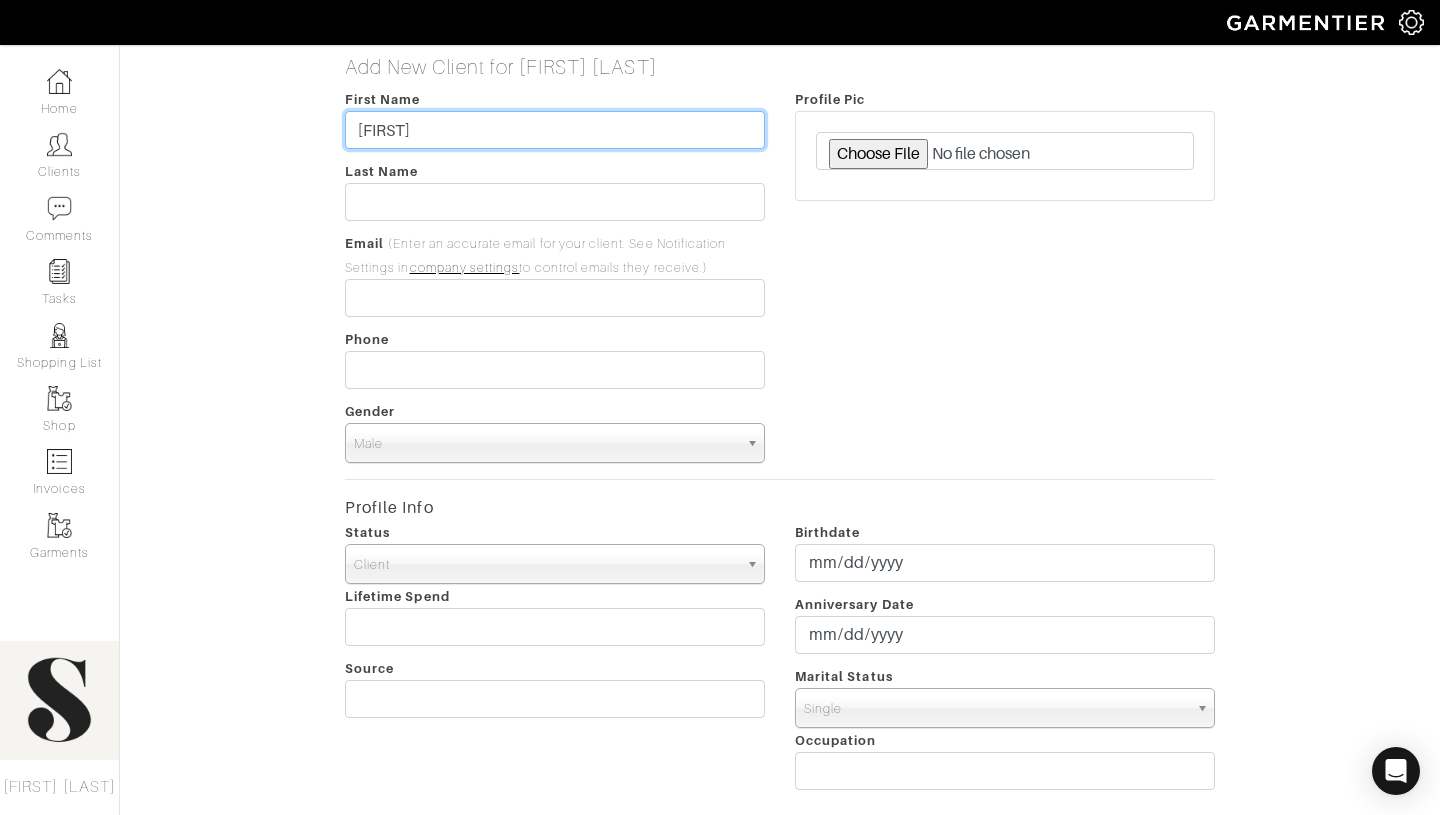 type on "[FIRST]" 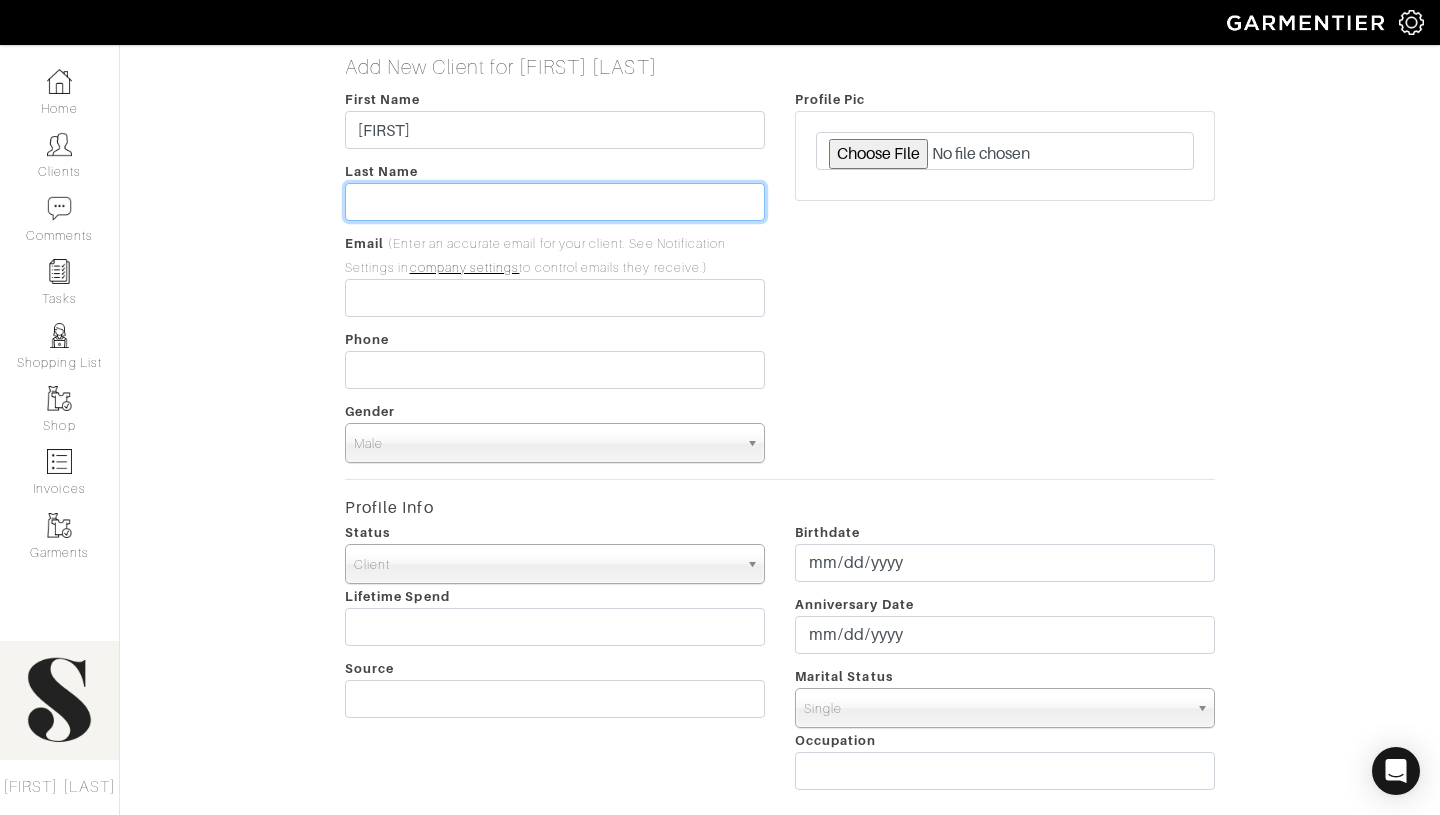 click at bounding box center (555, 202) 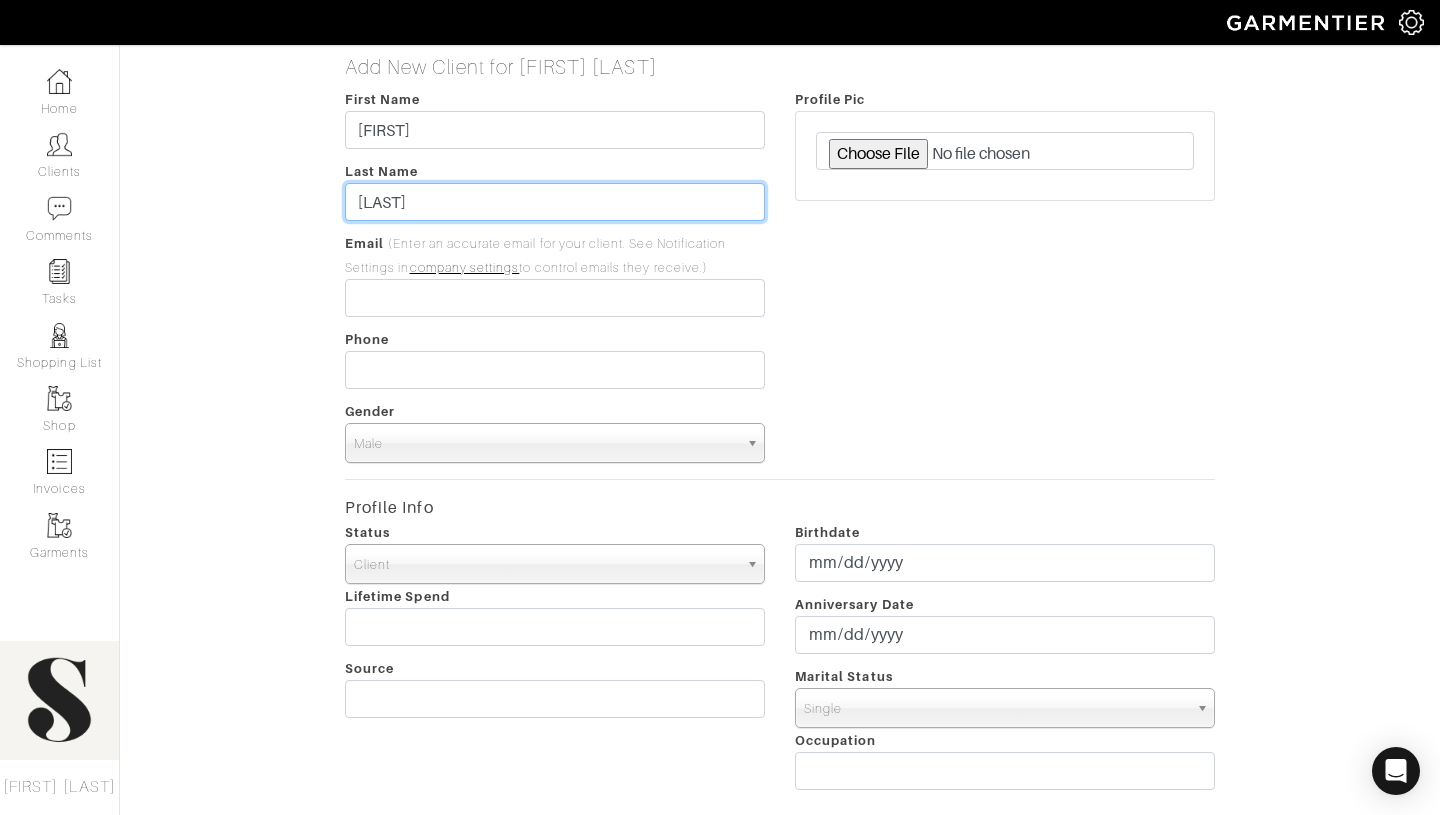 type on "[LAST]" 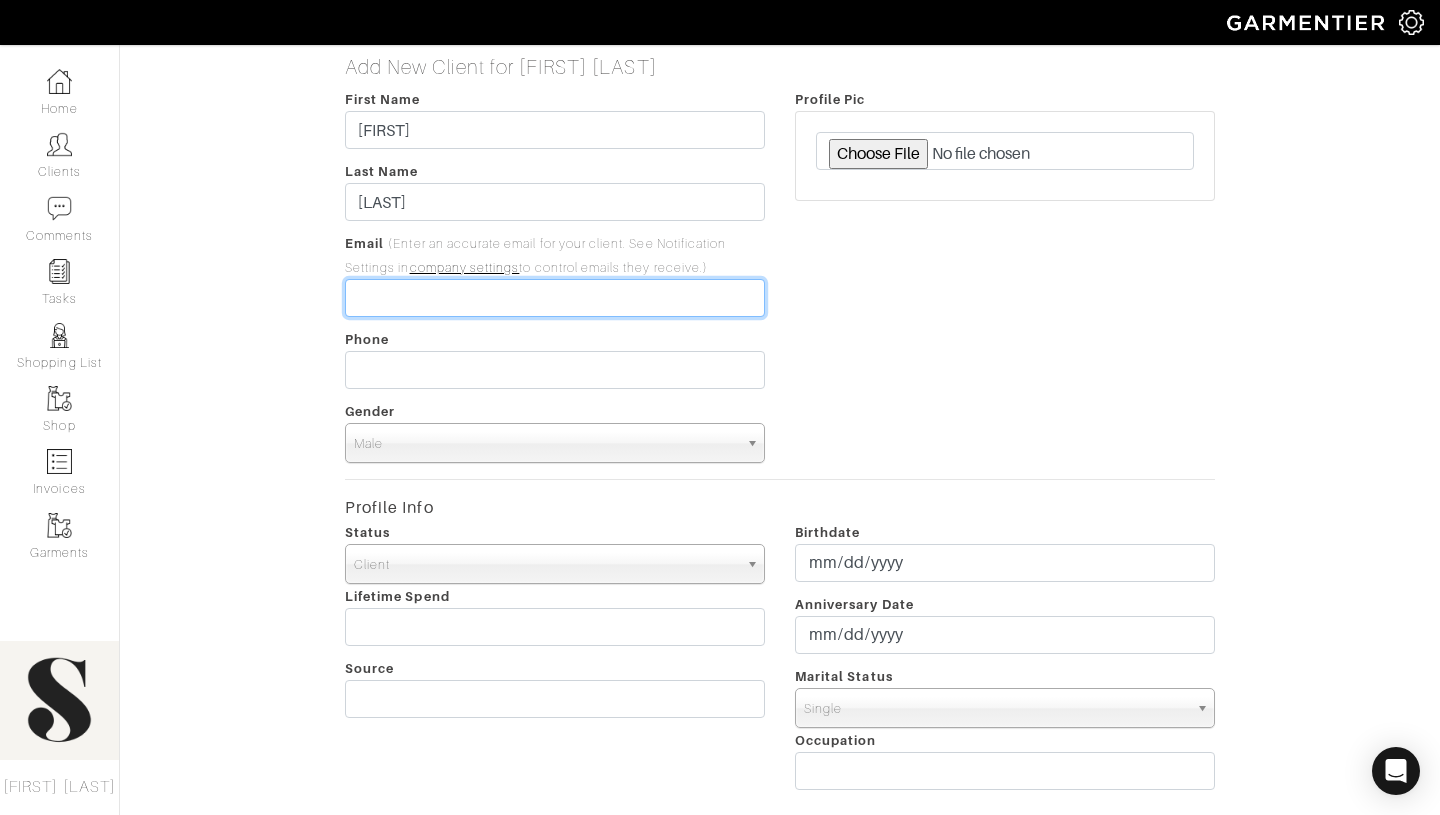 click at bounding box center (555, 298) 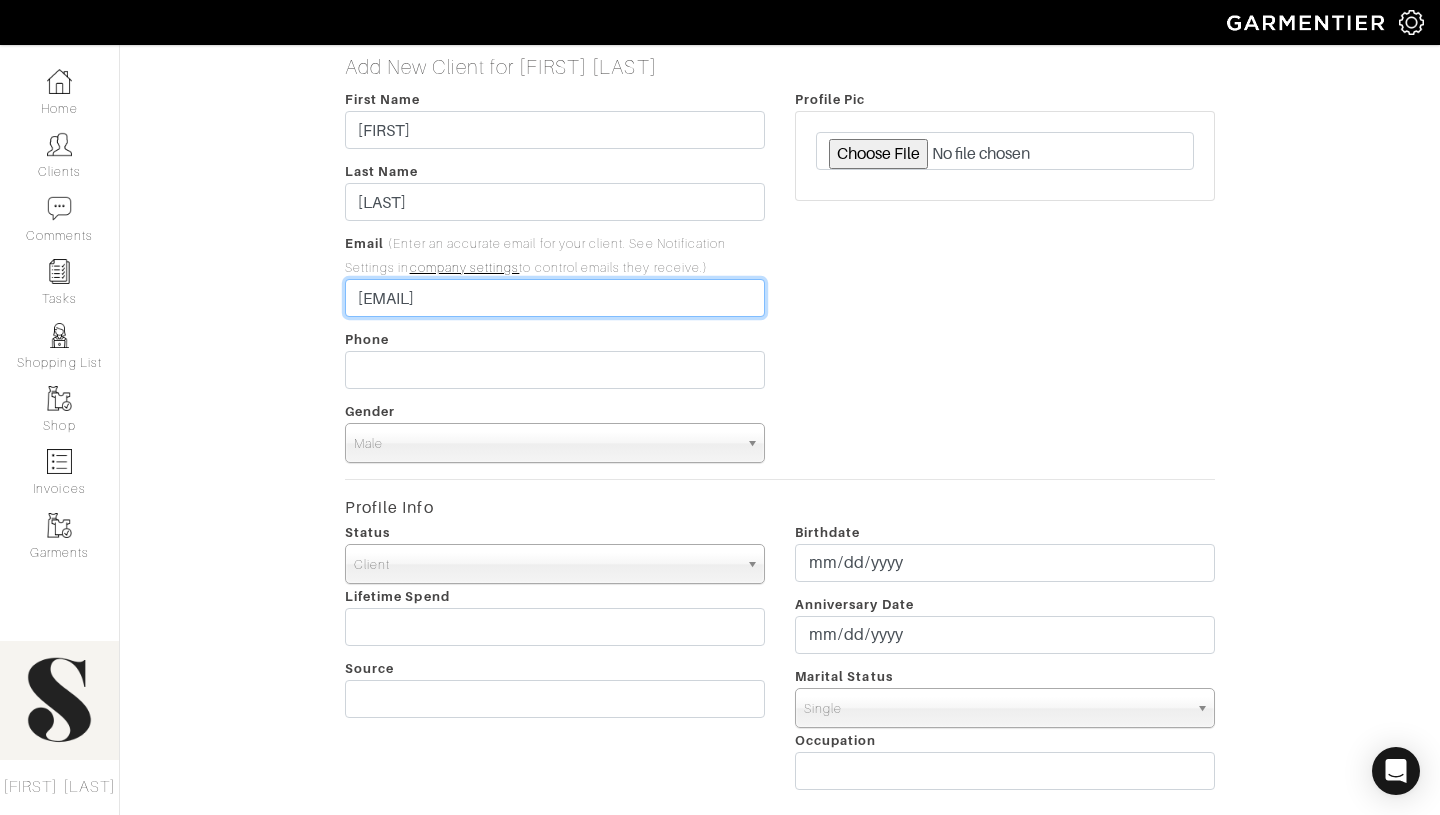 type on "[EMAIL]" 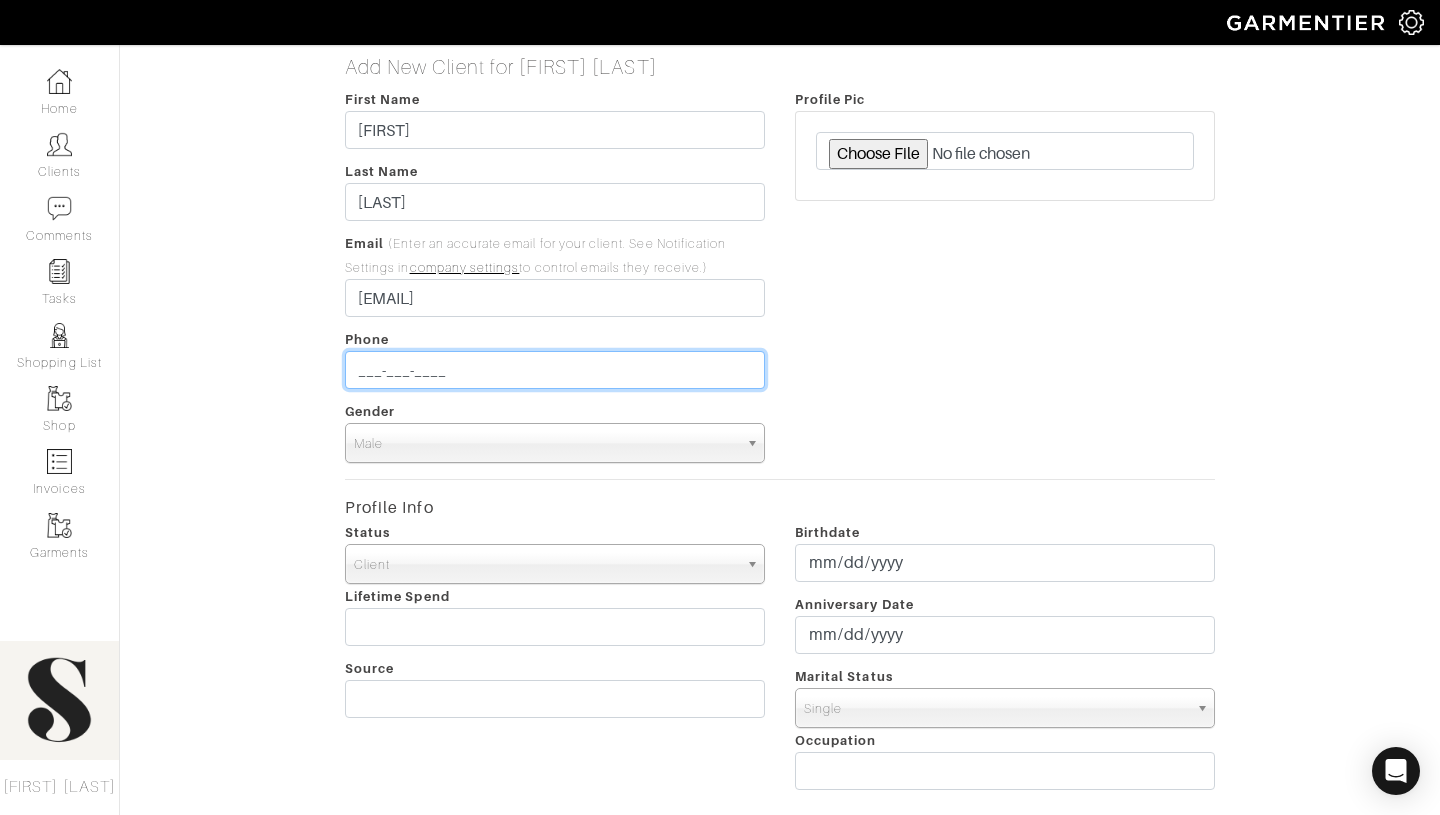 click on "___-___-____" at bounding box center (555, 370) 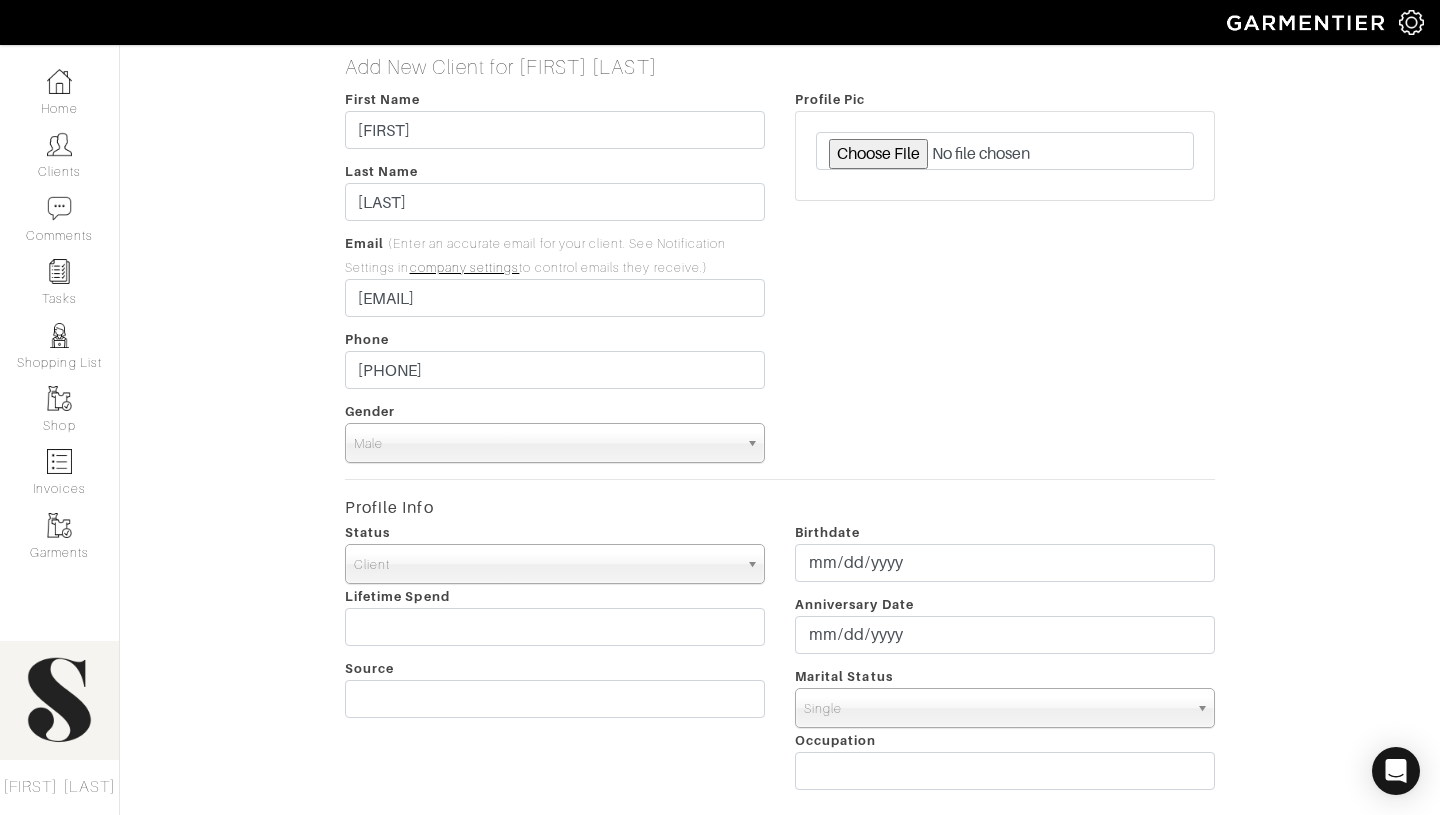 click on "Profile Pic" at bounding box center (1005, 275) 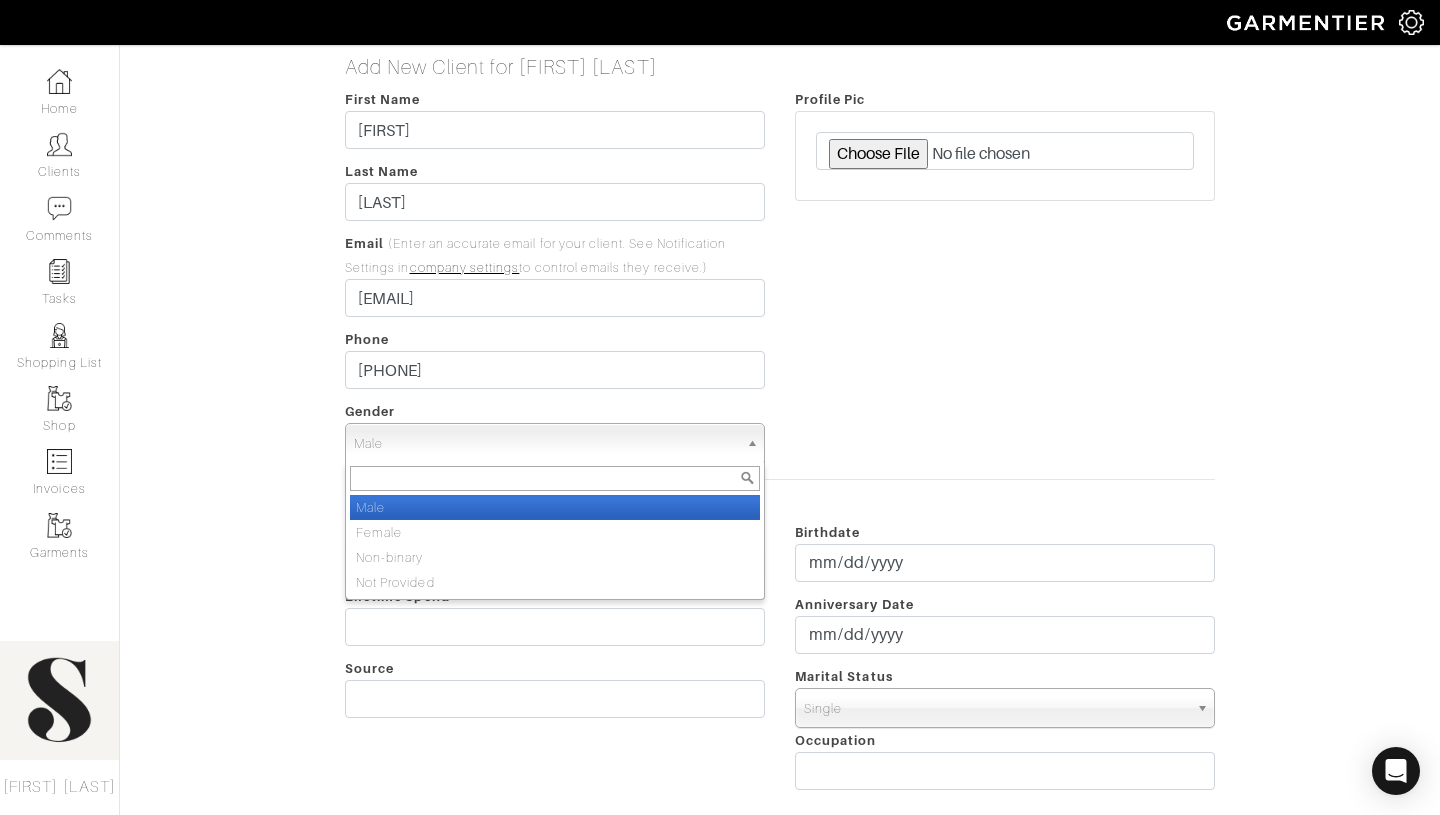 click at bounding box center [755, 443] 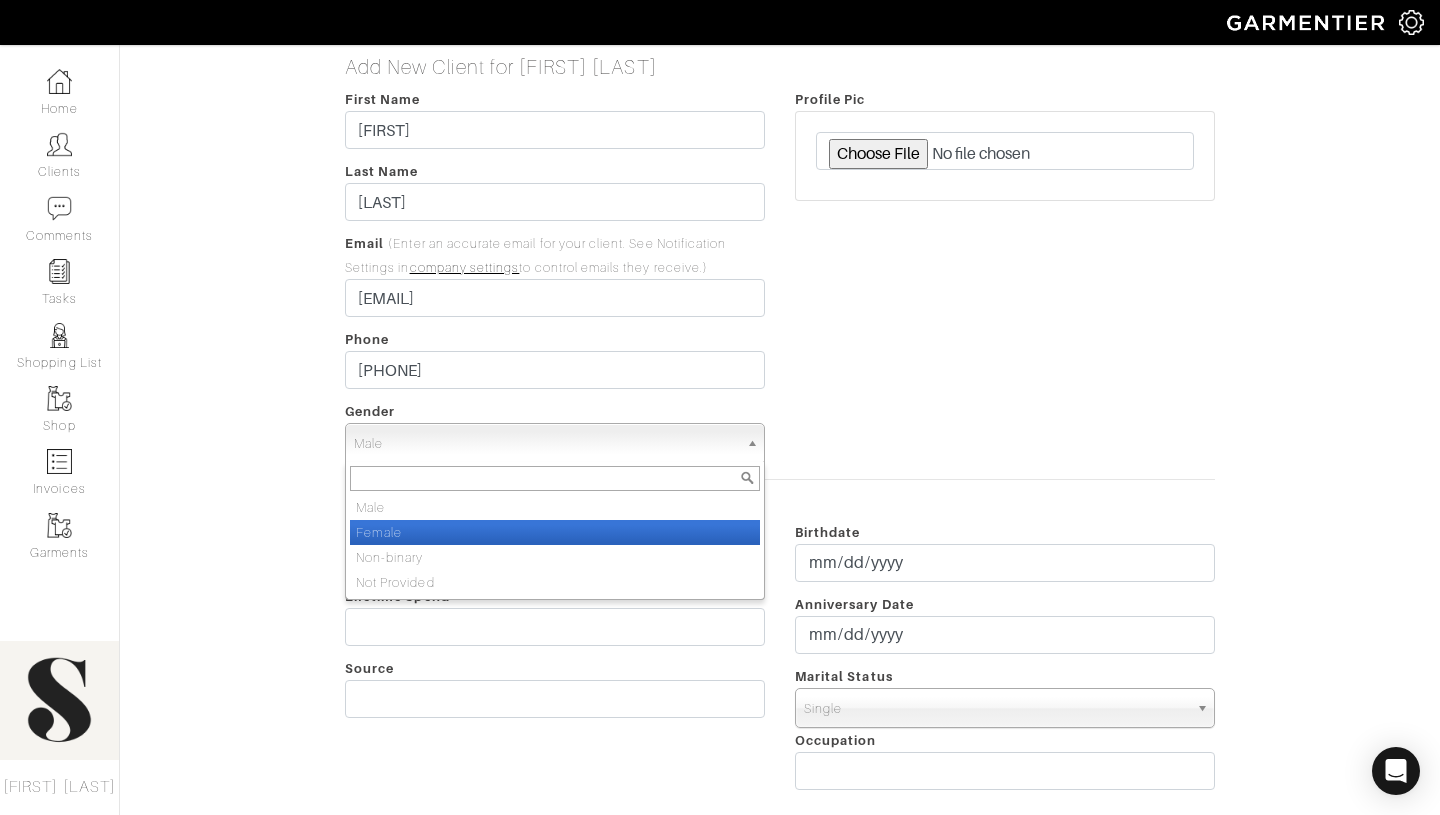 click on "Female" at bounding box center (555, 532) 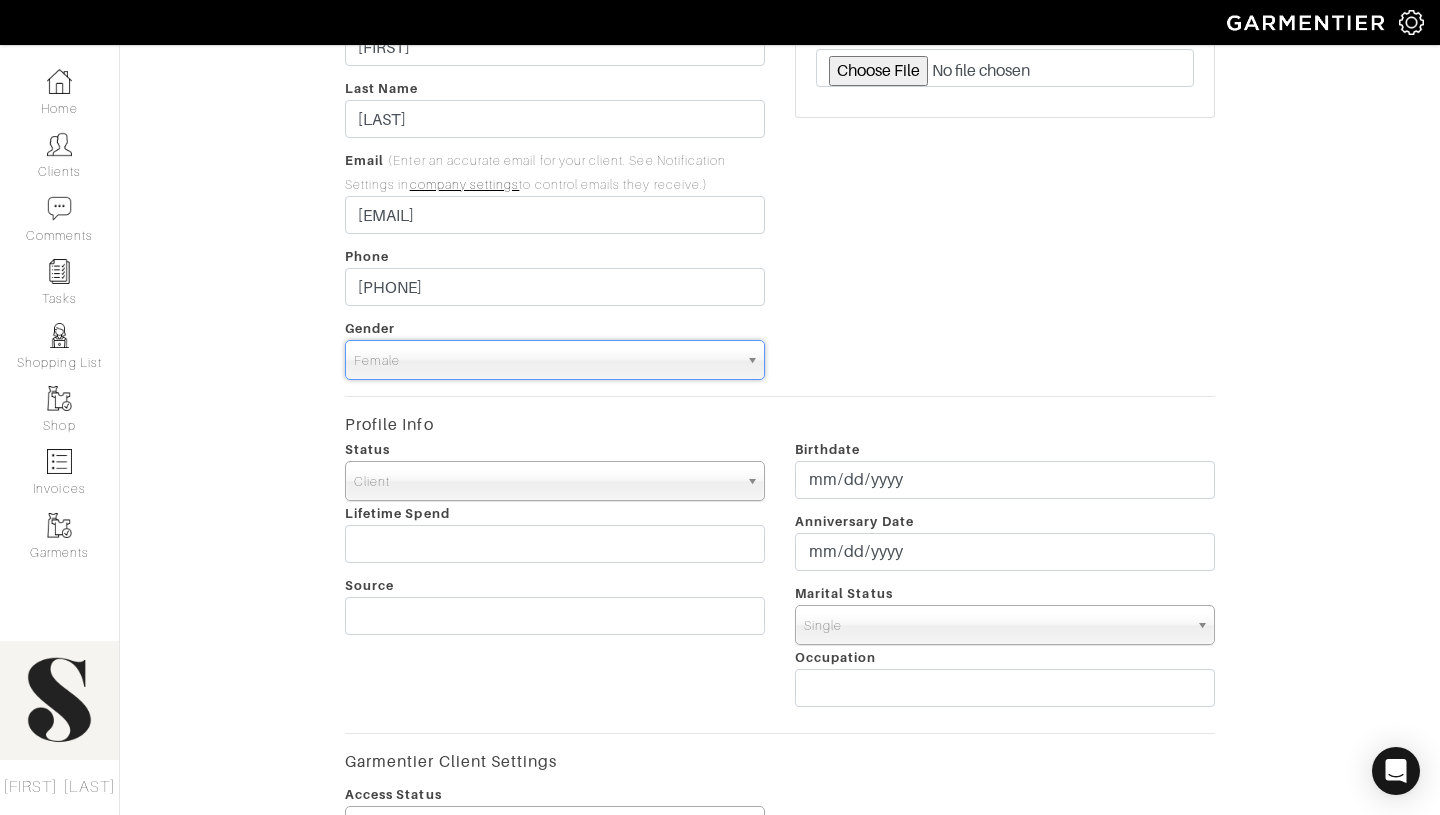 scroll, scrollTop: 85, scrollLeft: 0, axis: vertical 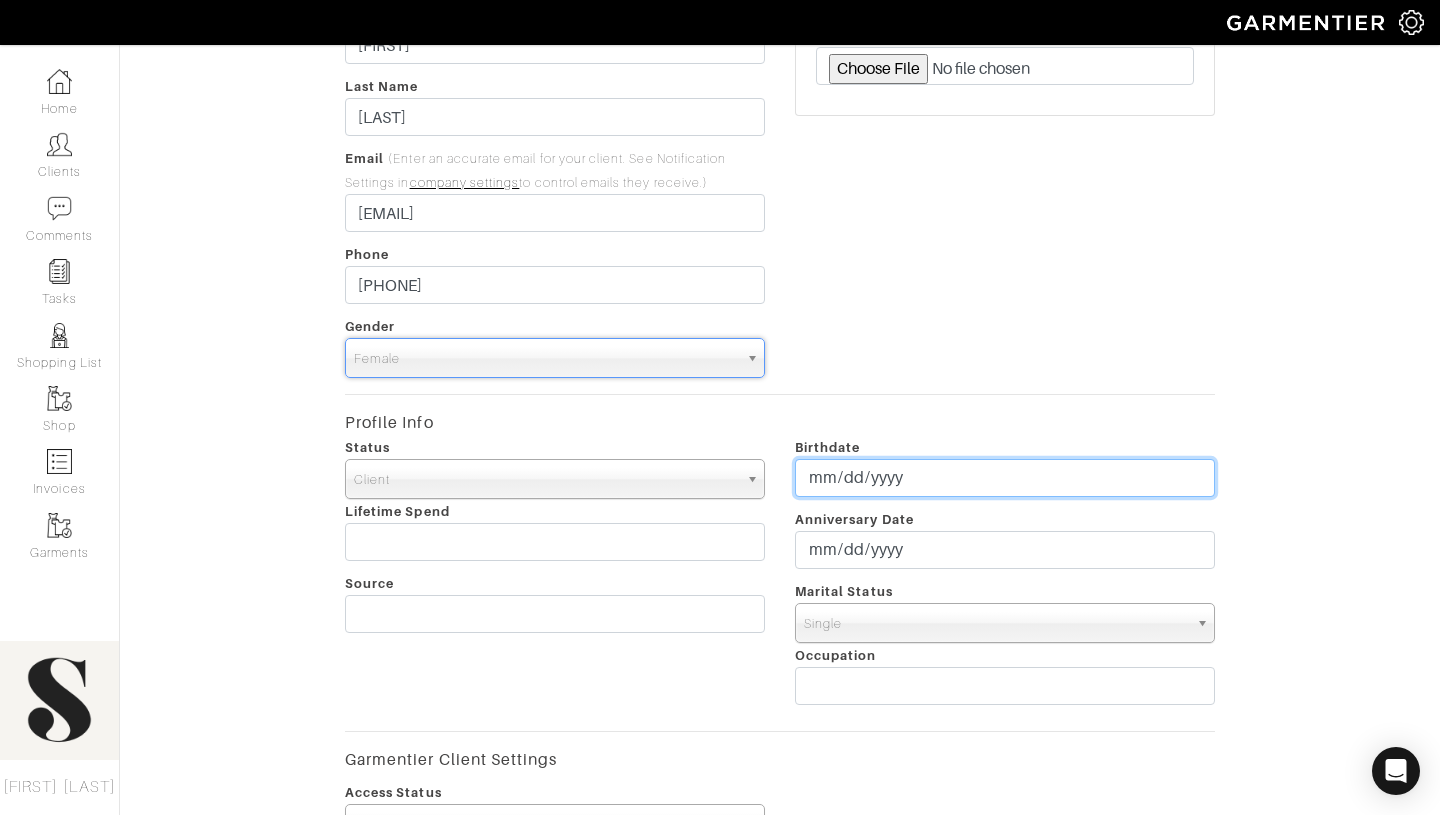 click at bounding box center [1005, 478] 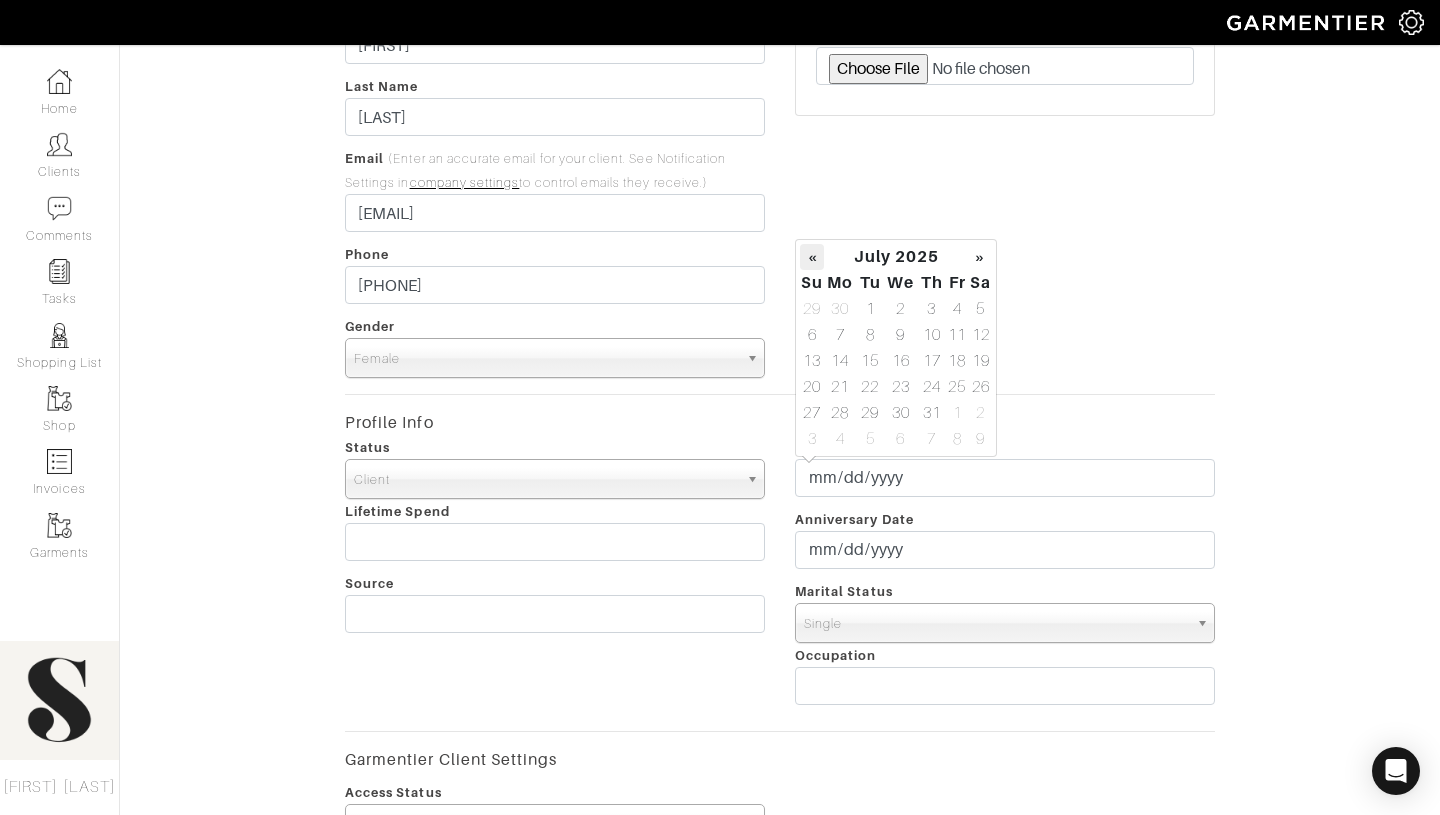 click on "«" at bounding box center (812, 257) 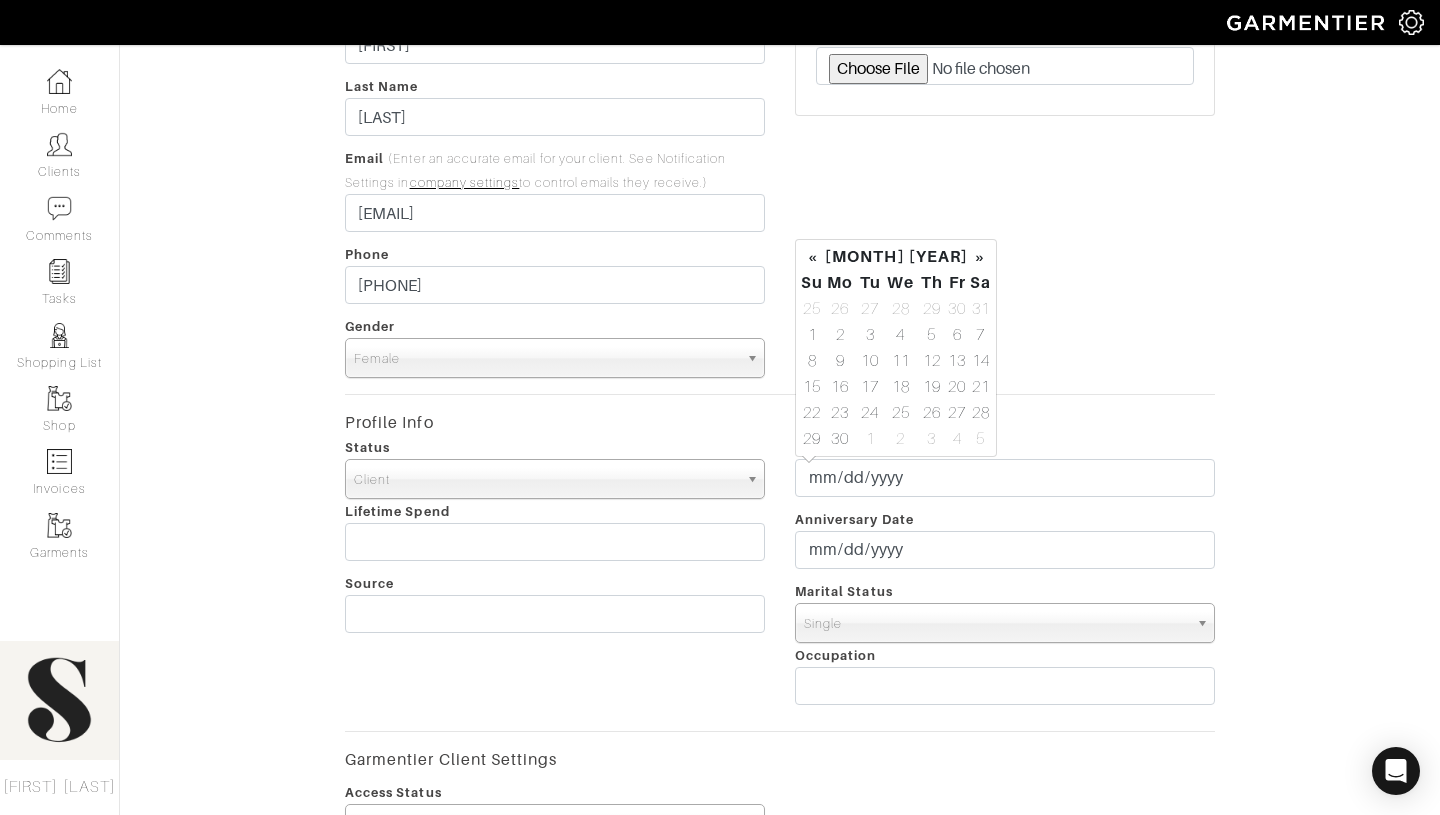 click on "«" at bounding box center [812, 257] 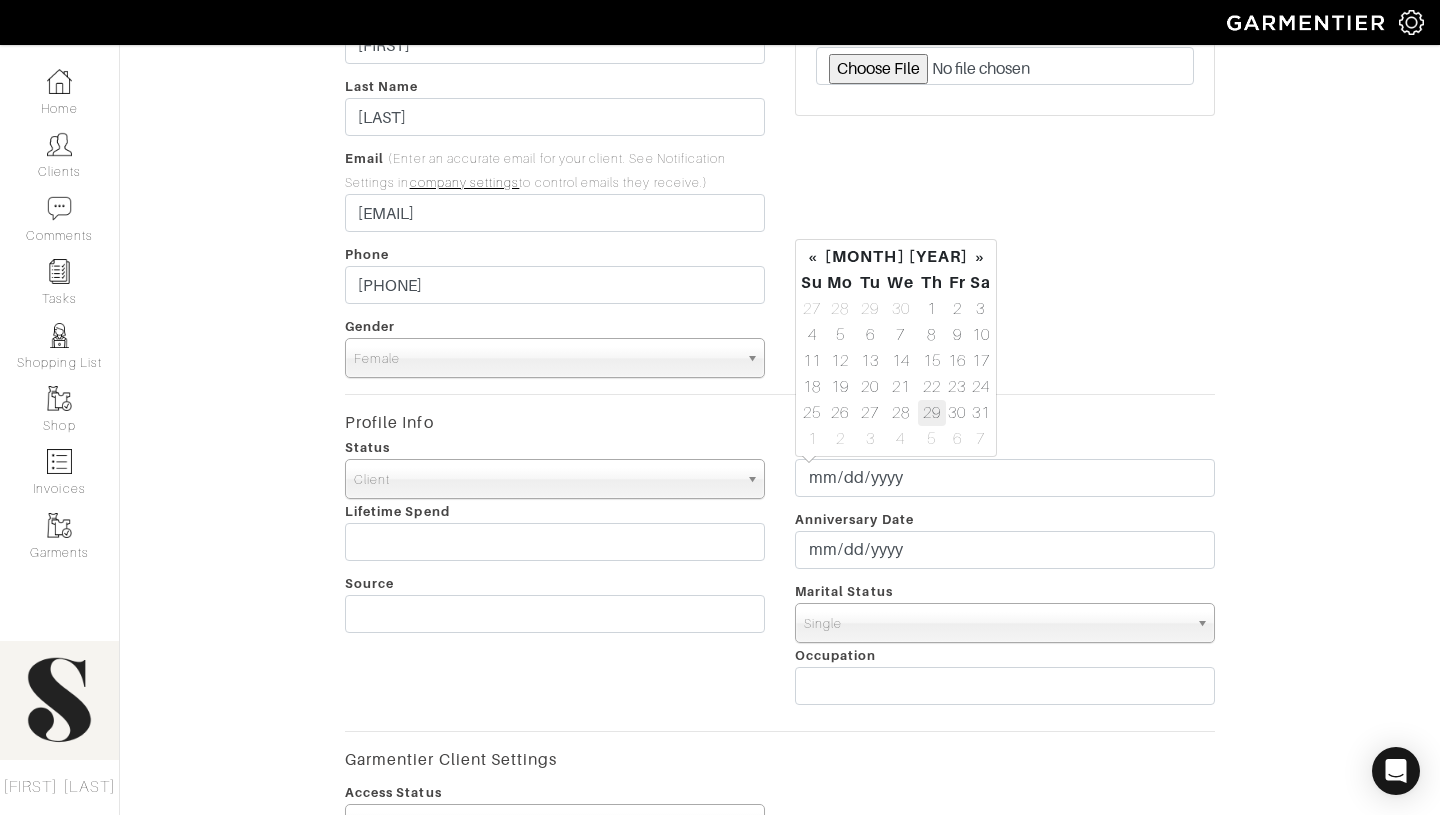 click on "29" at bounding box center (932, 309) 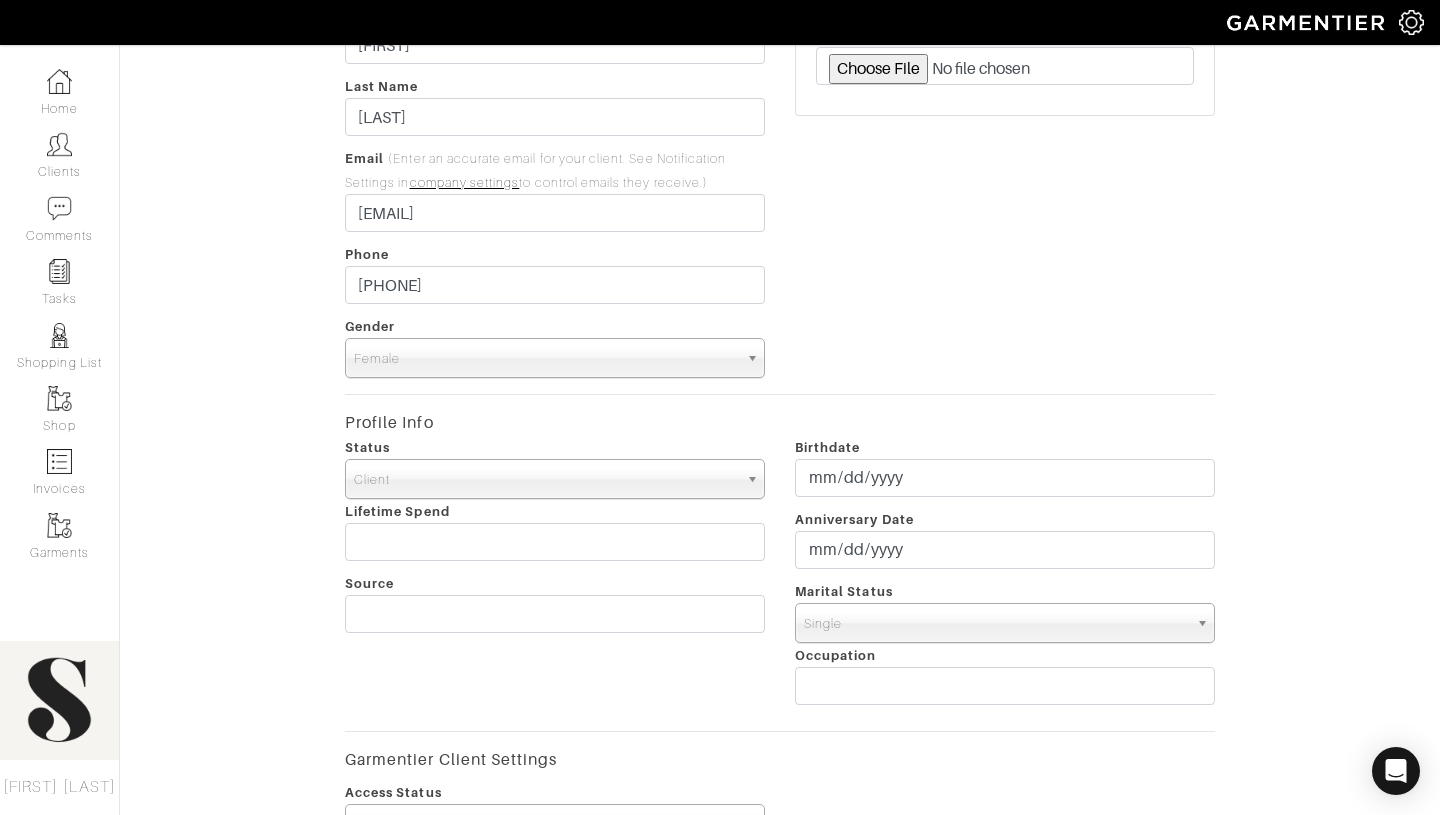 click on "Profile Pic" at bounding box center (1005, 190) 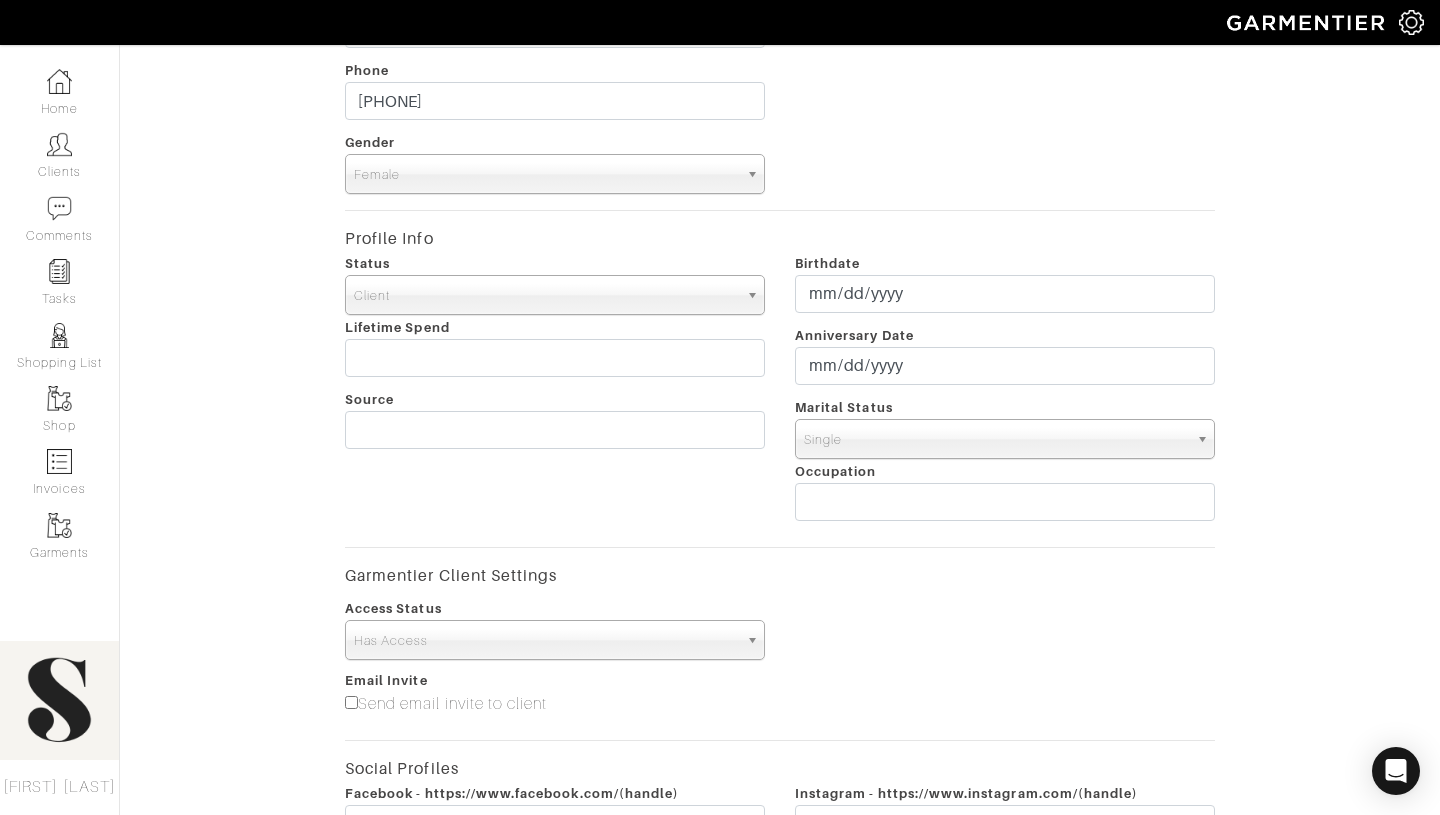 scroll, scrollTop: 270, scrollLeft: 0, axis: vertical 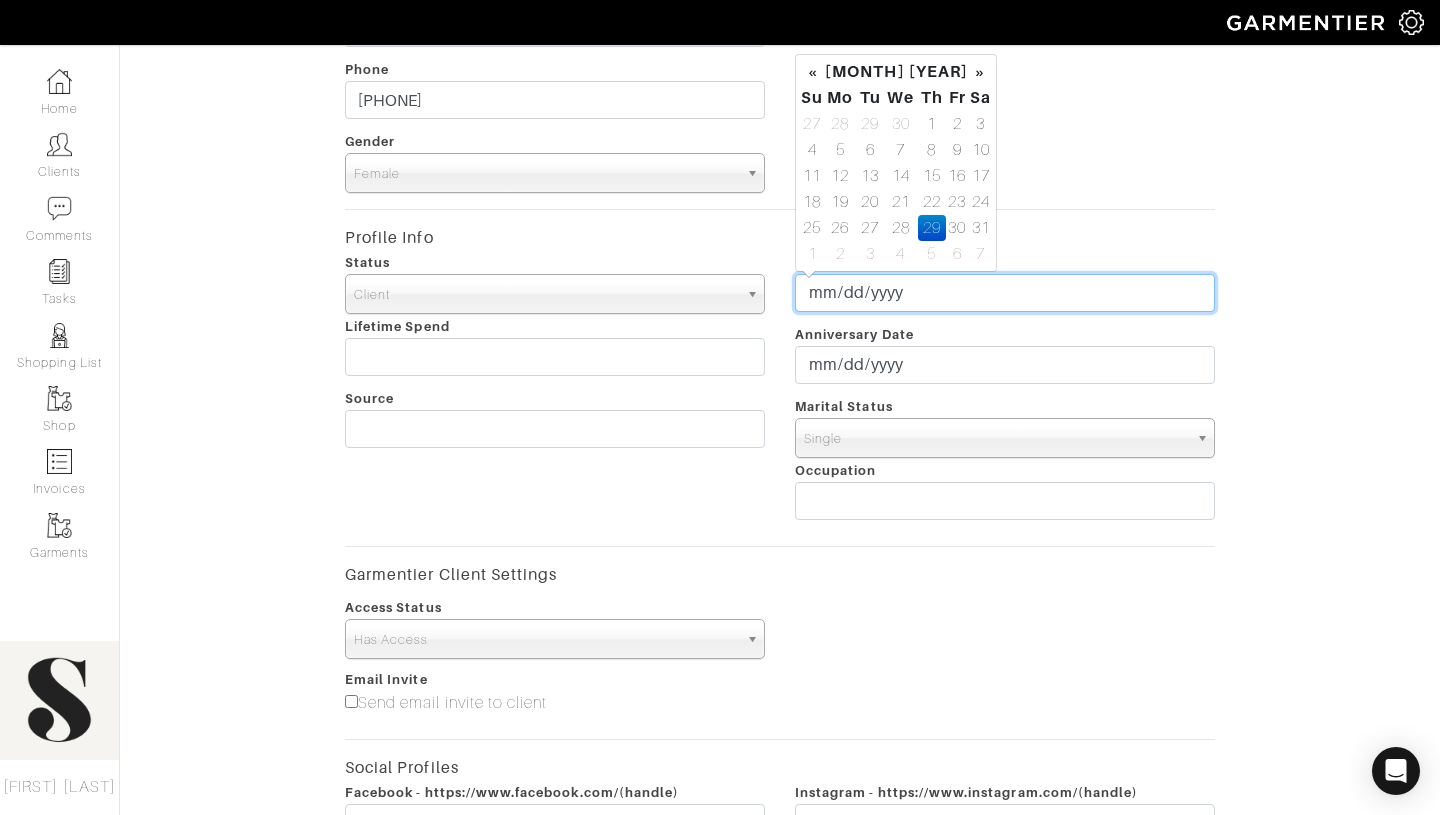 click on "[DATE]" at bounding box center (1005, 293) 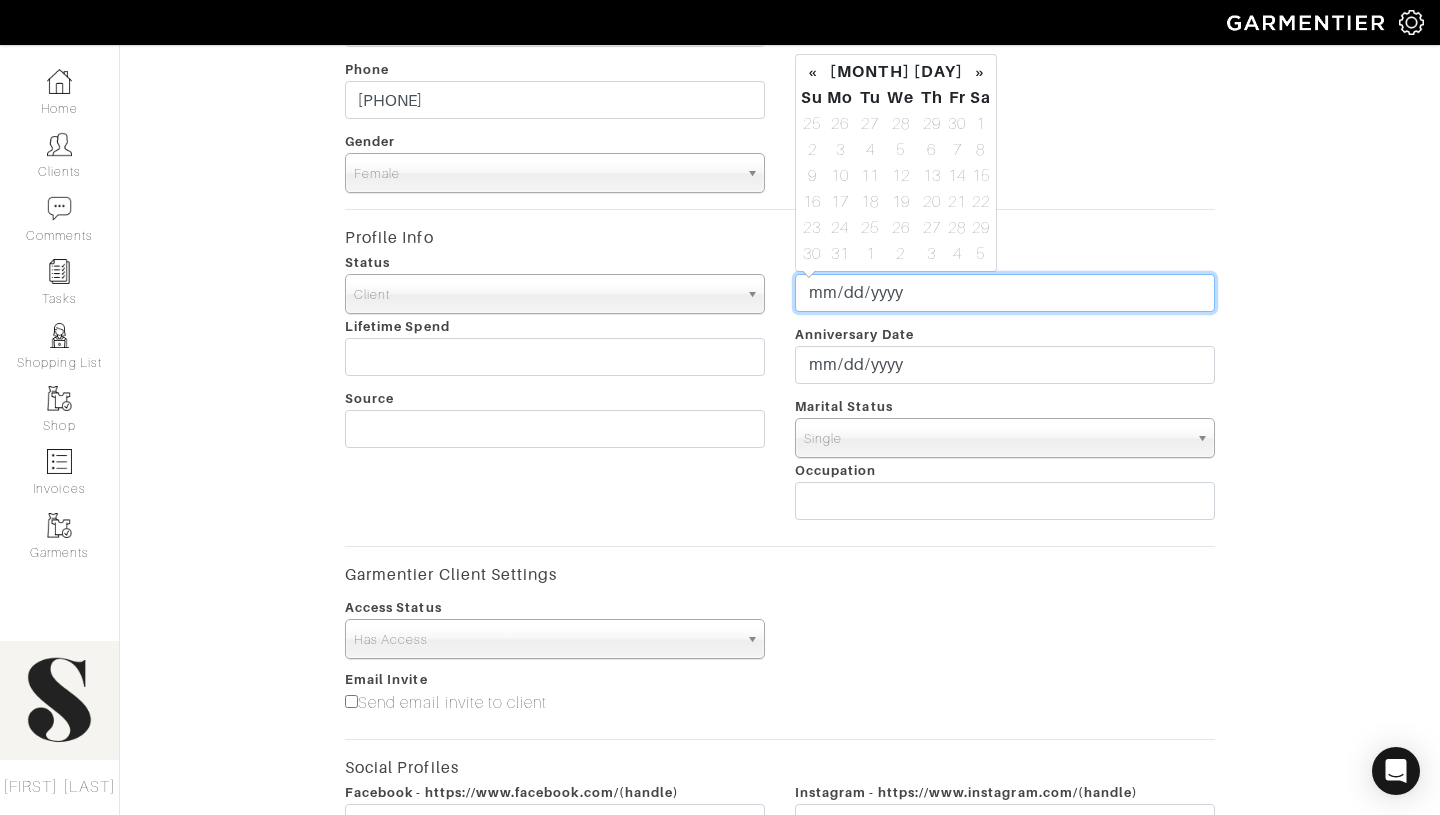 type on "[DATE]" 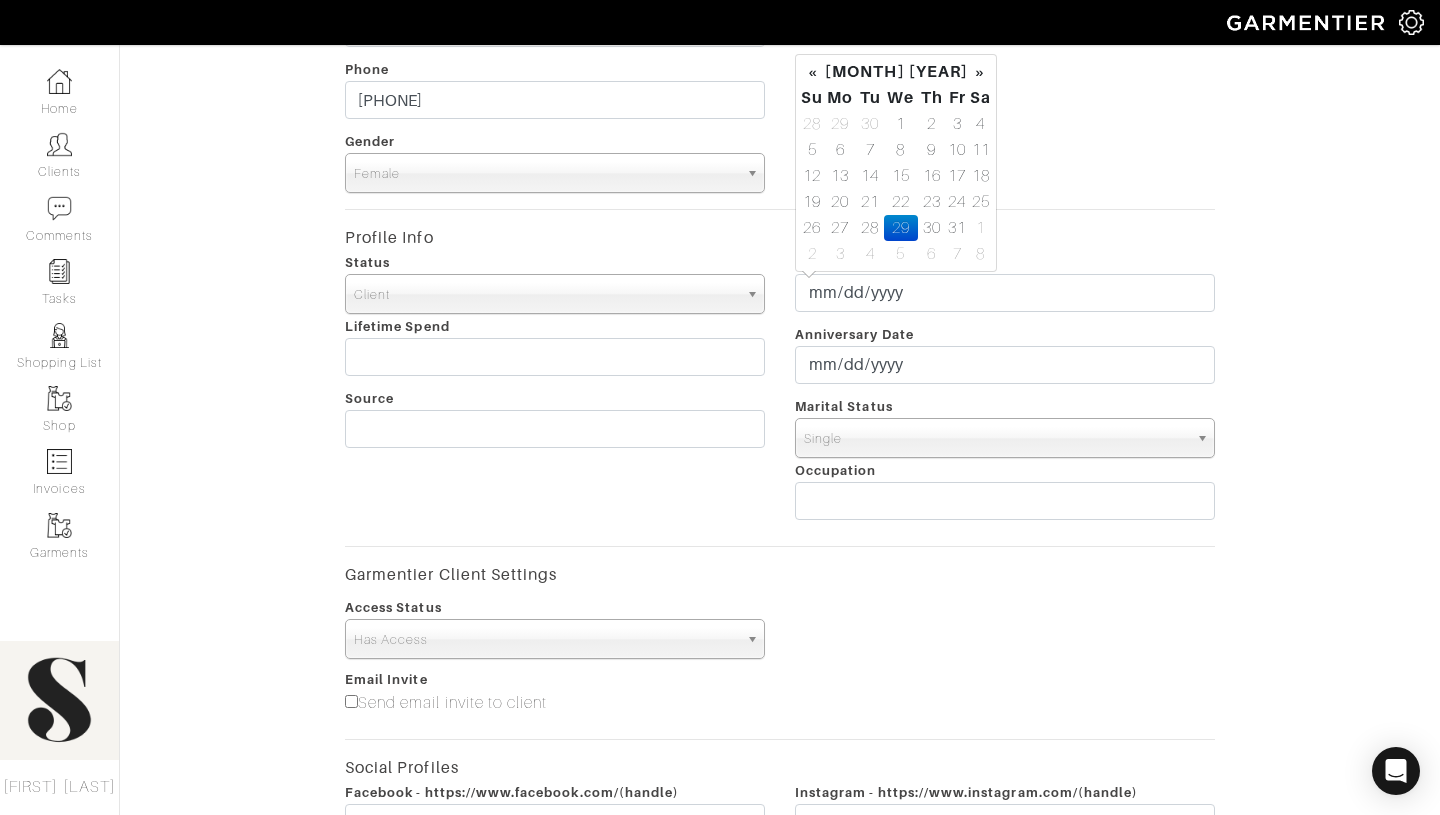 click on "Profile Pic" at bounding box center [1005, 5] 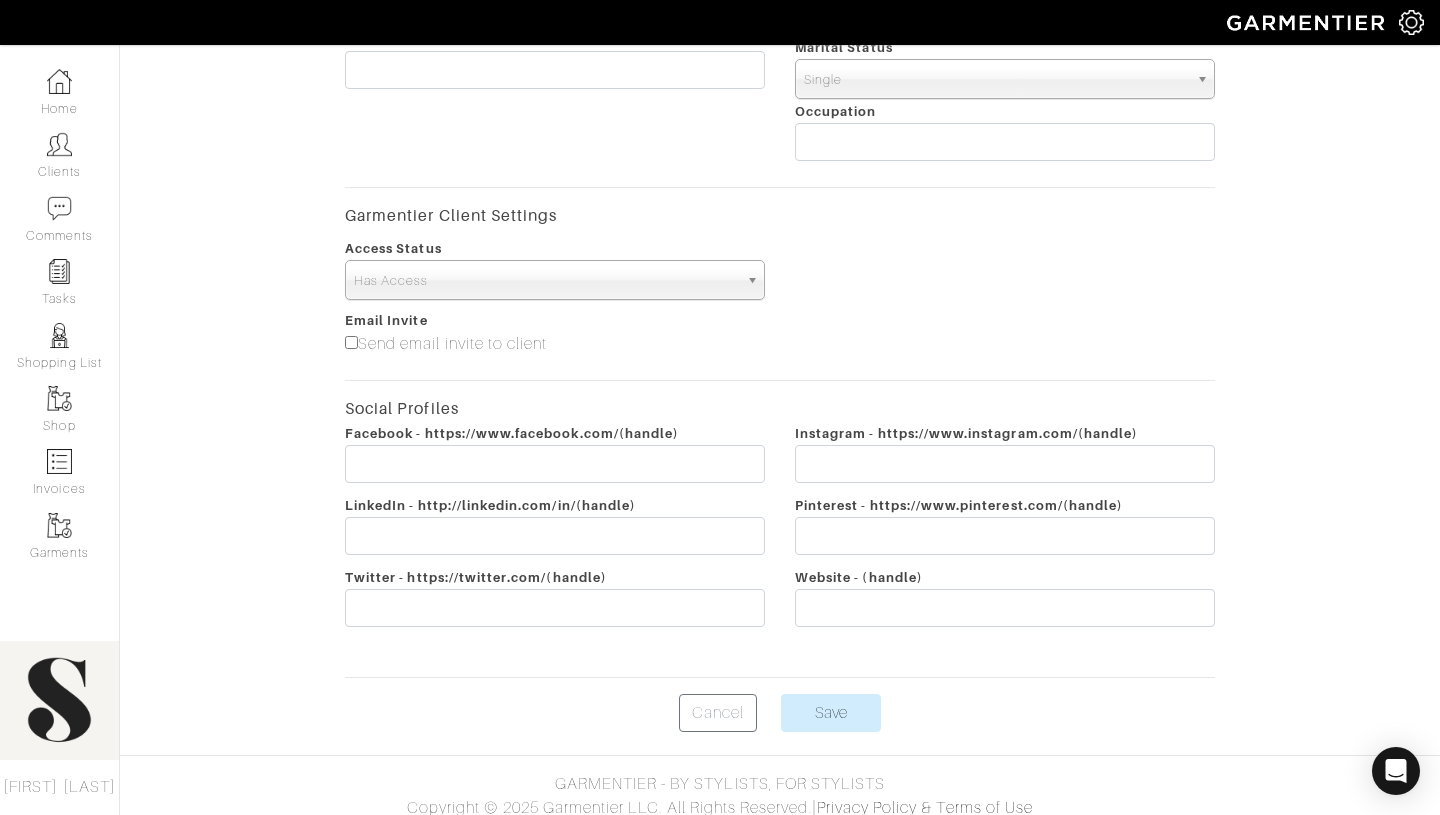 scroll, scrollTop: 631, scrollLeft: 0, axis: vertical 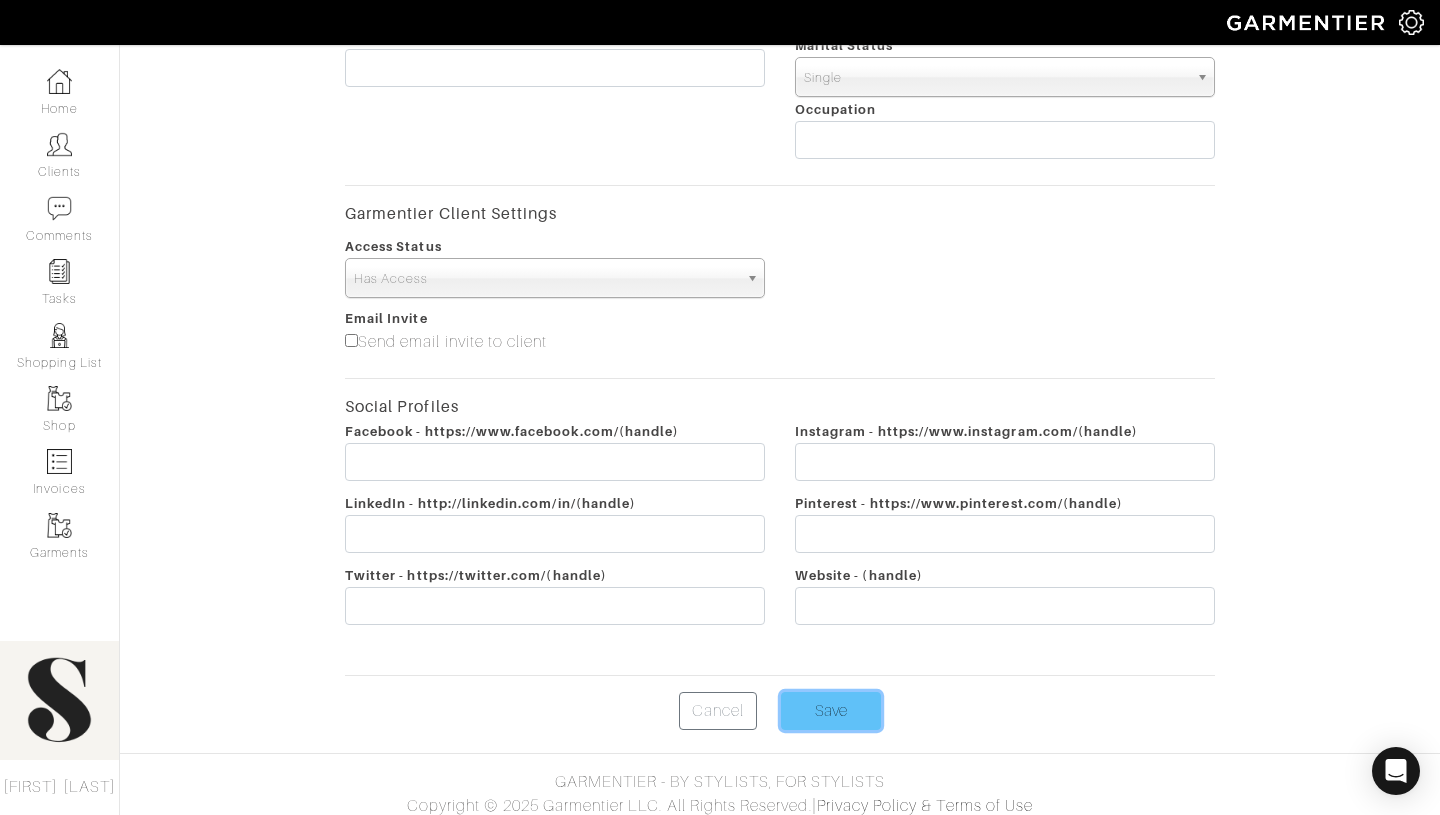 click on "Save" at bounding box center (831, 711) 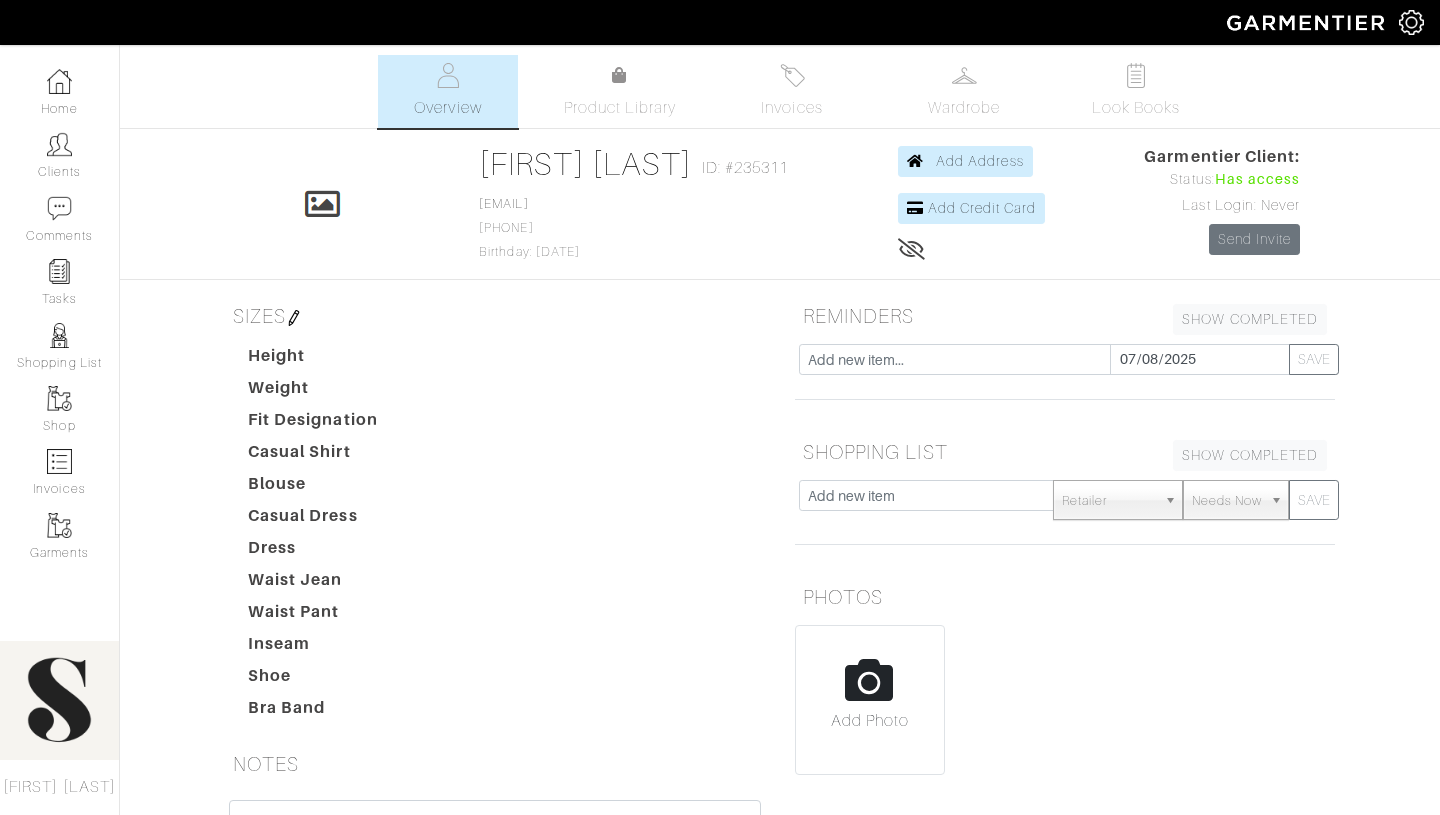 scroll, scrollTop: 0, scrollLeft: 0, axis: both 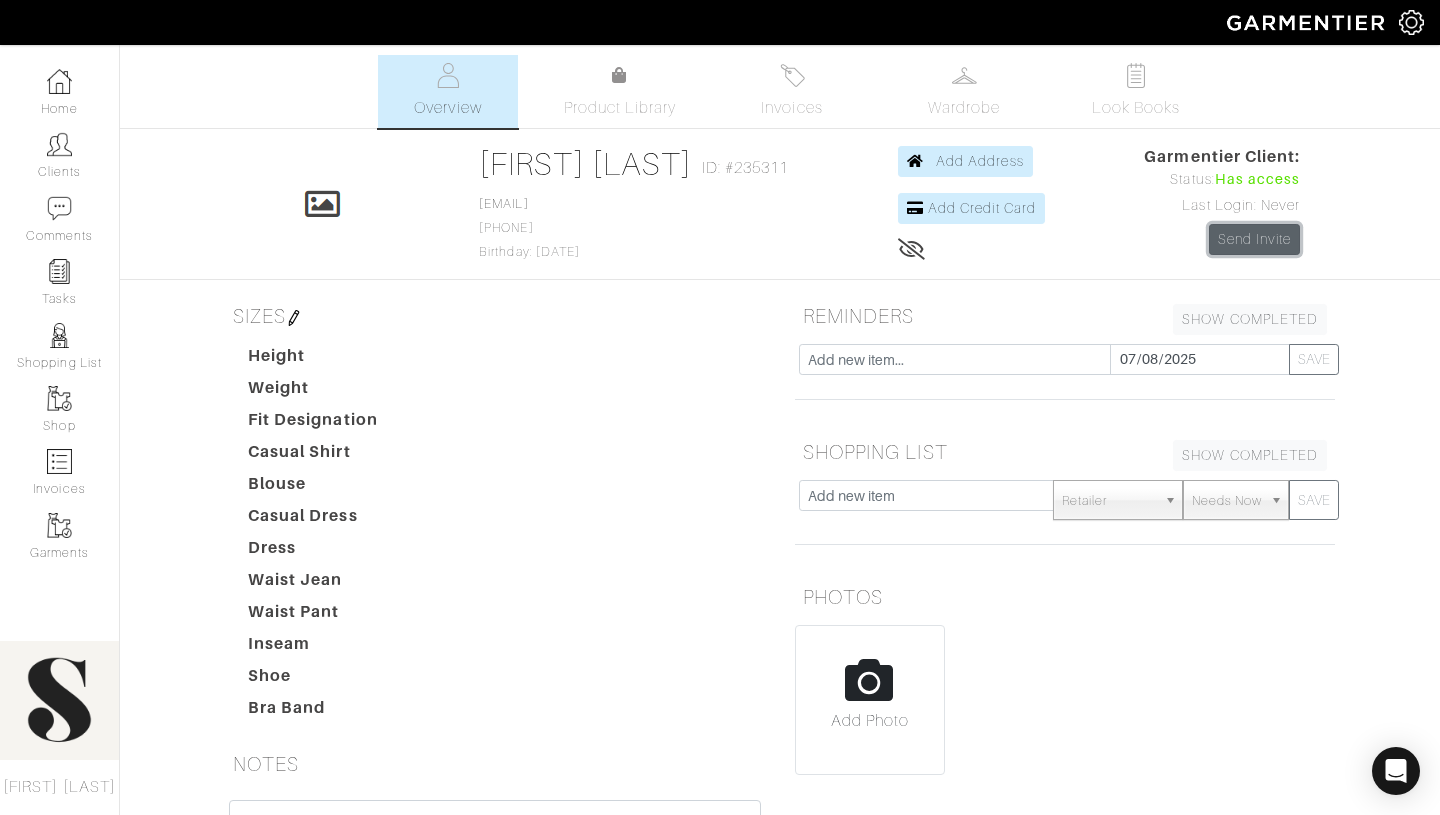 click on "Send Invite" at bounding box center [1255, 239] 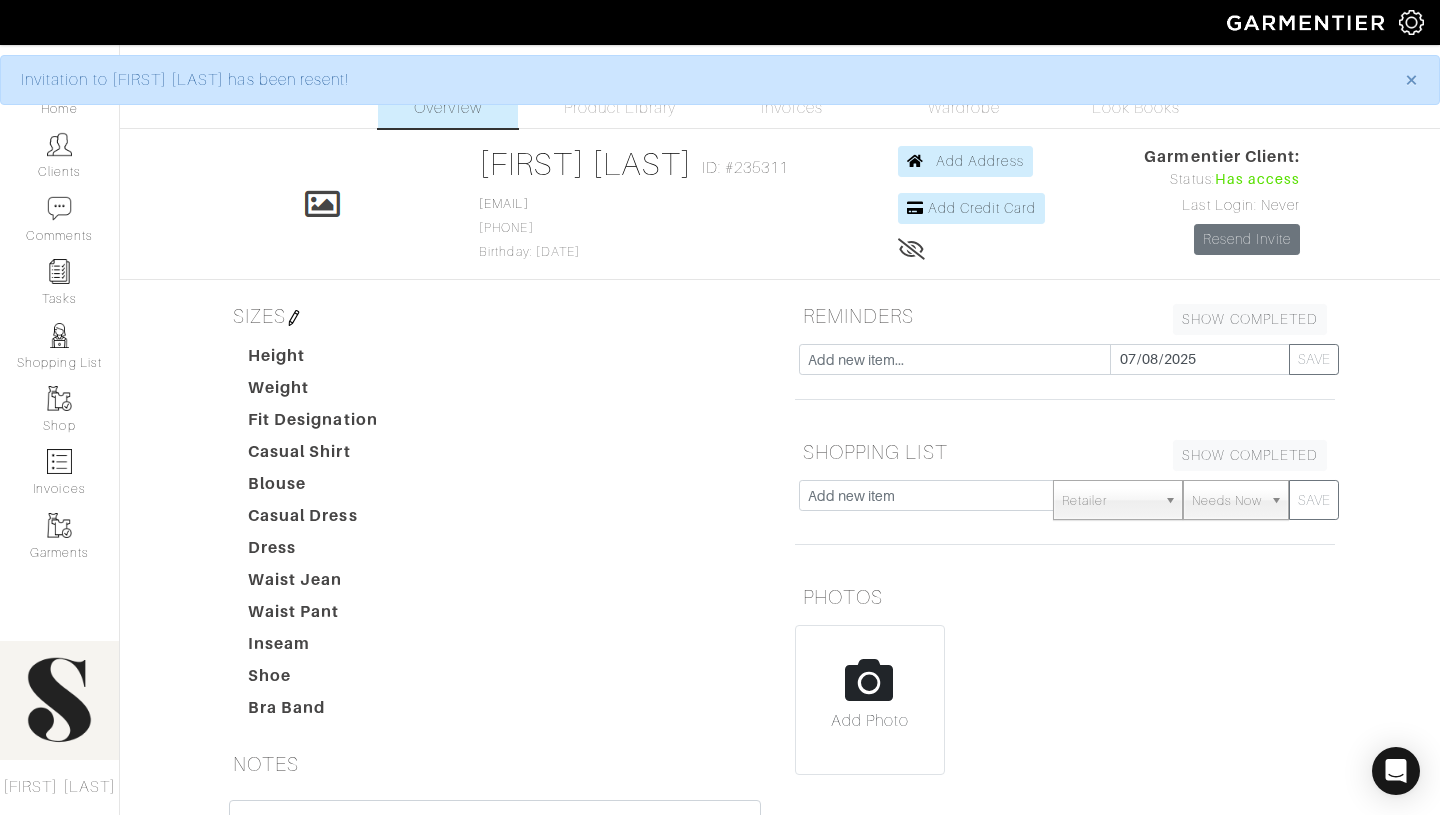 scroll, scrollTop: 0, scrollLeft: 0, axis: both 